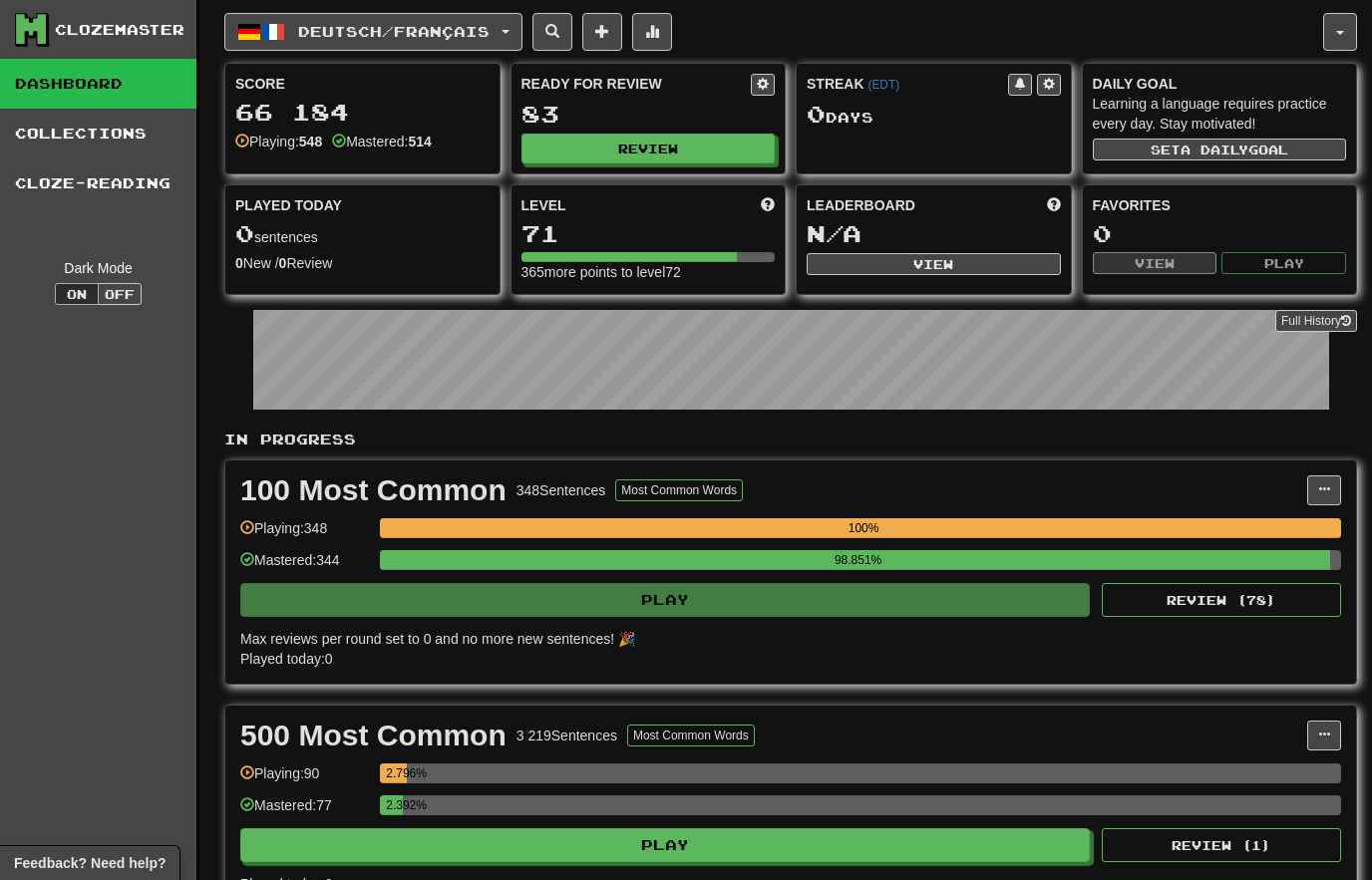 scroll, scrollTop: 0, scrollLeft: 0, axis: both 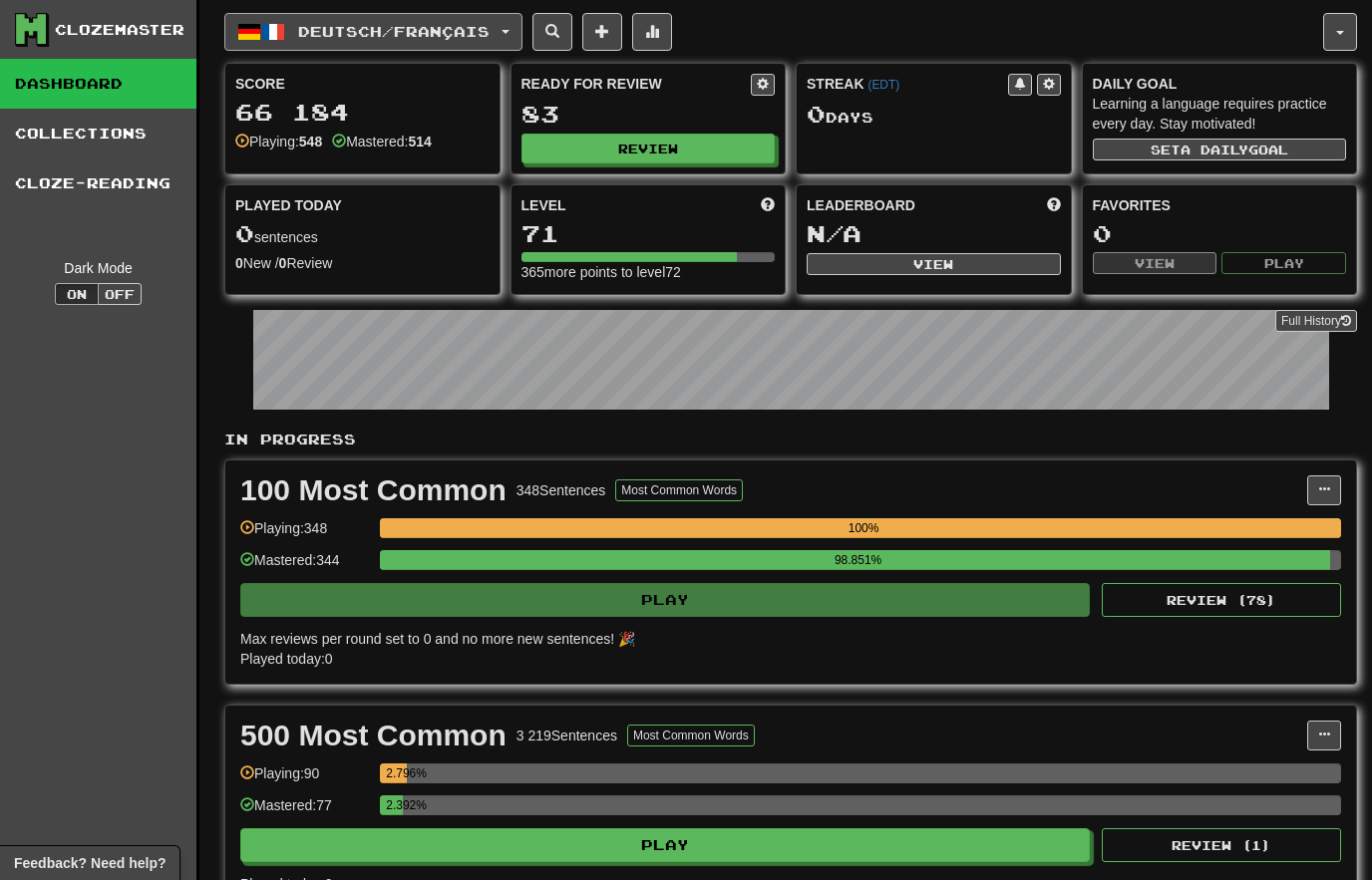 click on "Deutsch  /  Français" at bounding box center [394, 31] 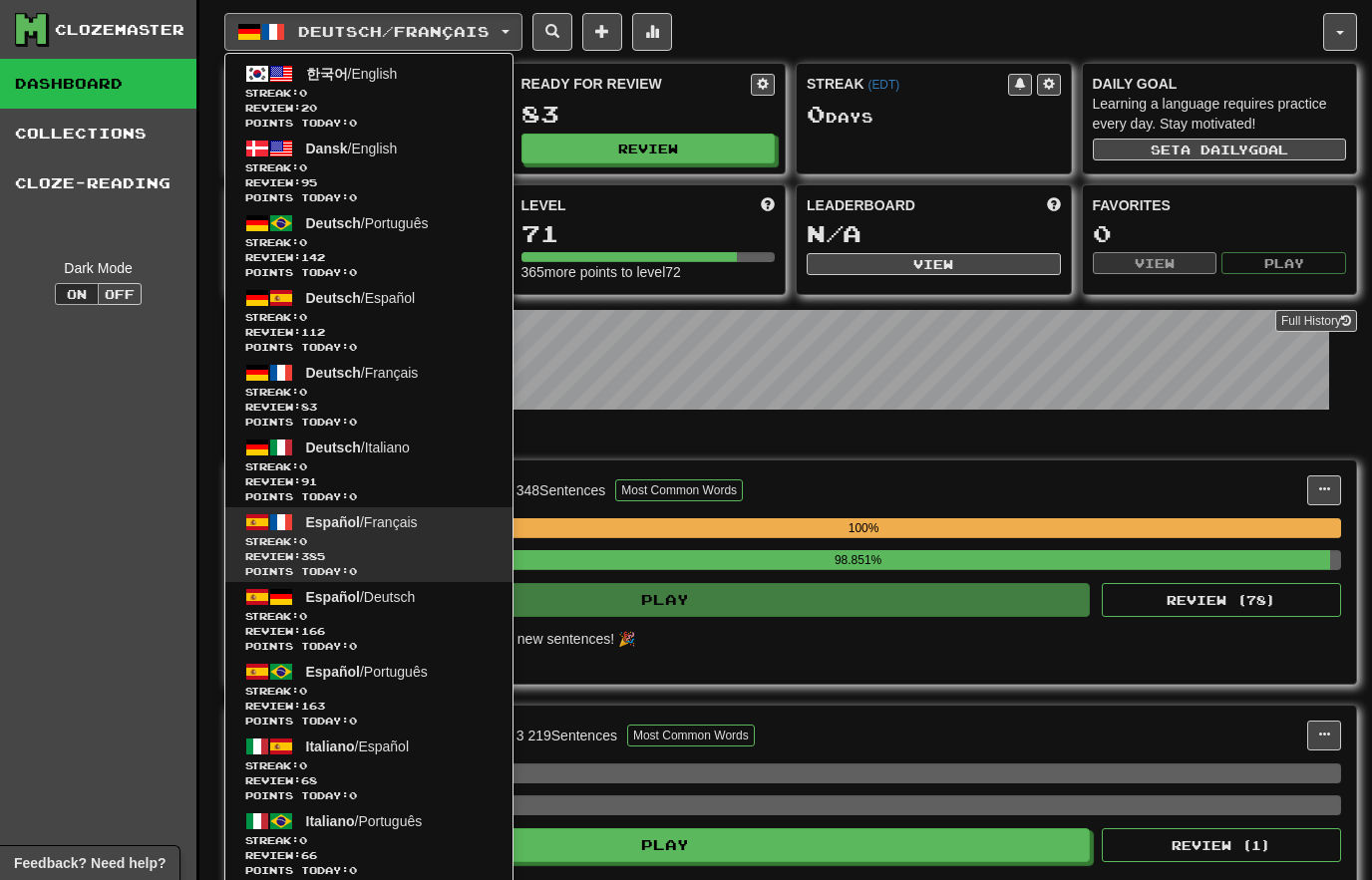 click on "Review:  385" at bounding box center [369, 556] 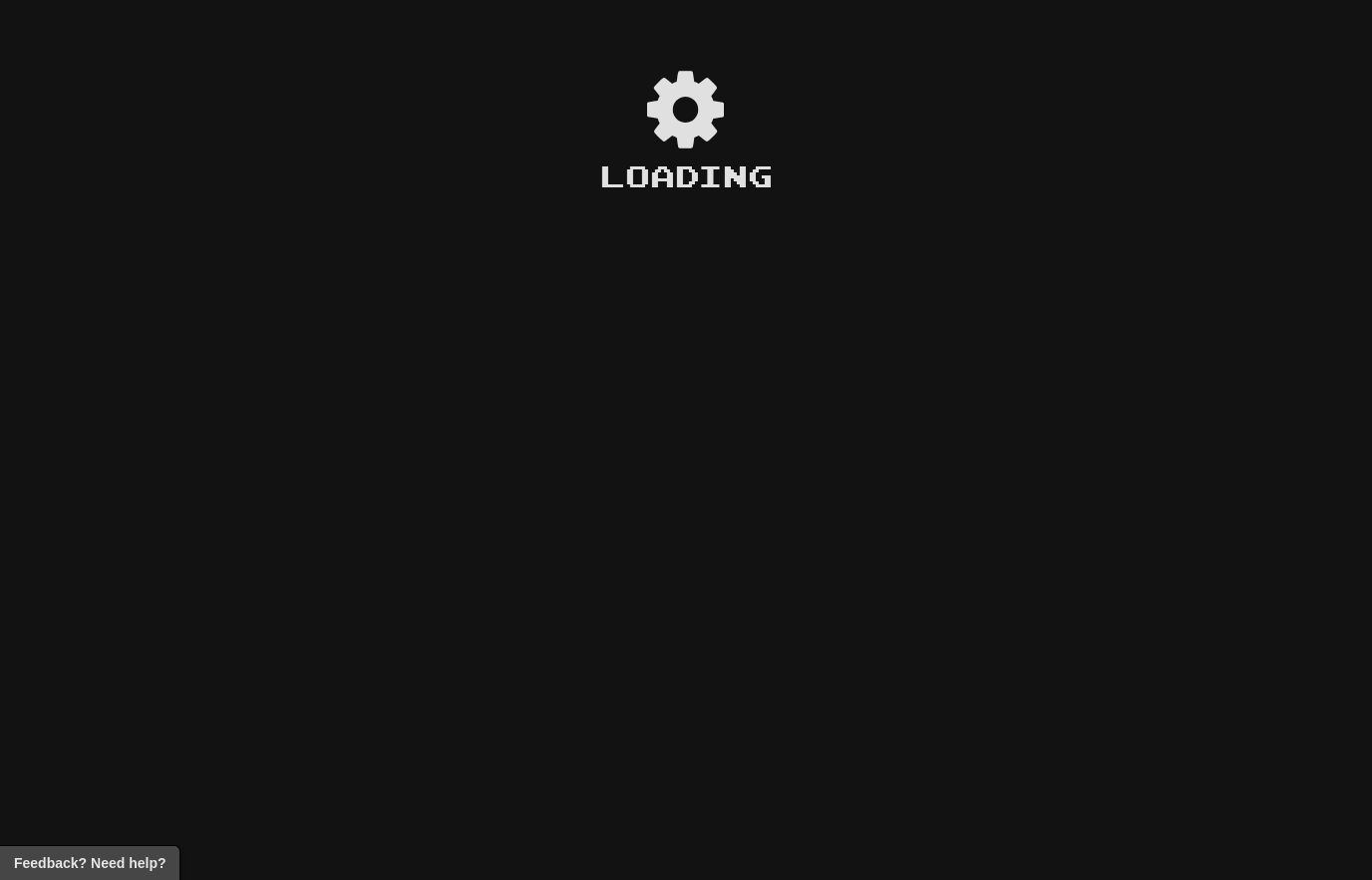scroll, scrollTop: 0, scrollLeft: 0, axis: both 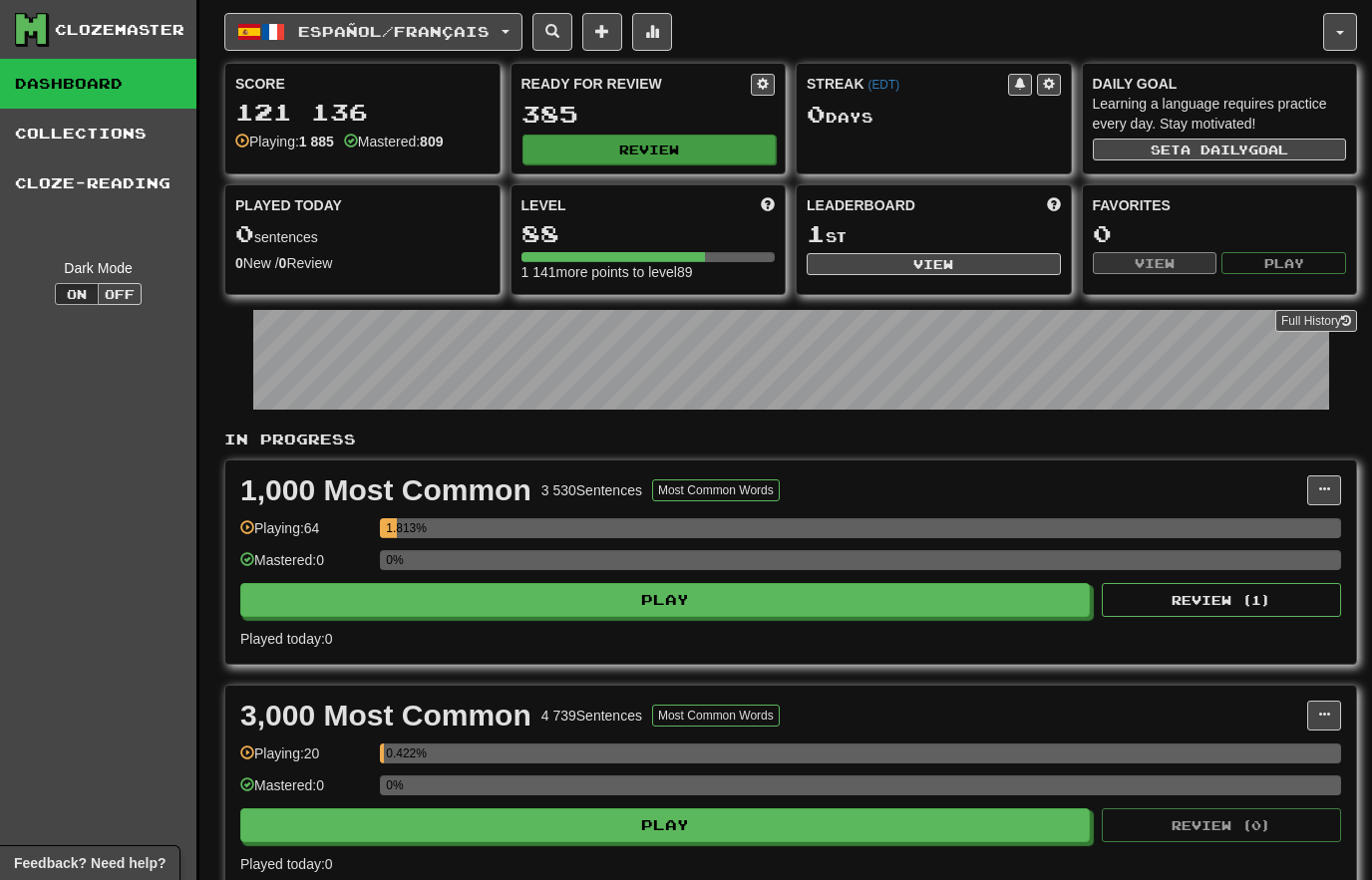 click on "Review" at bounding box center [649, 149] 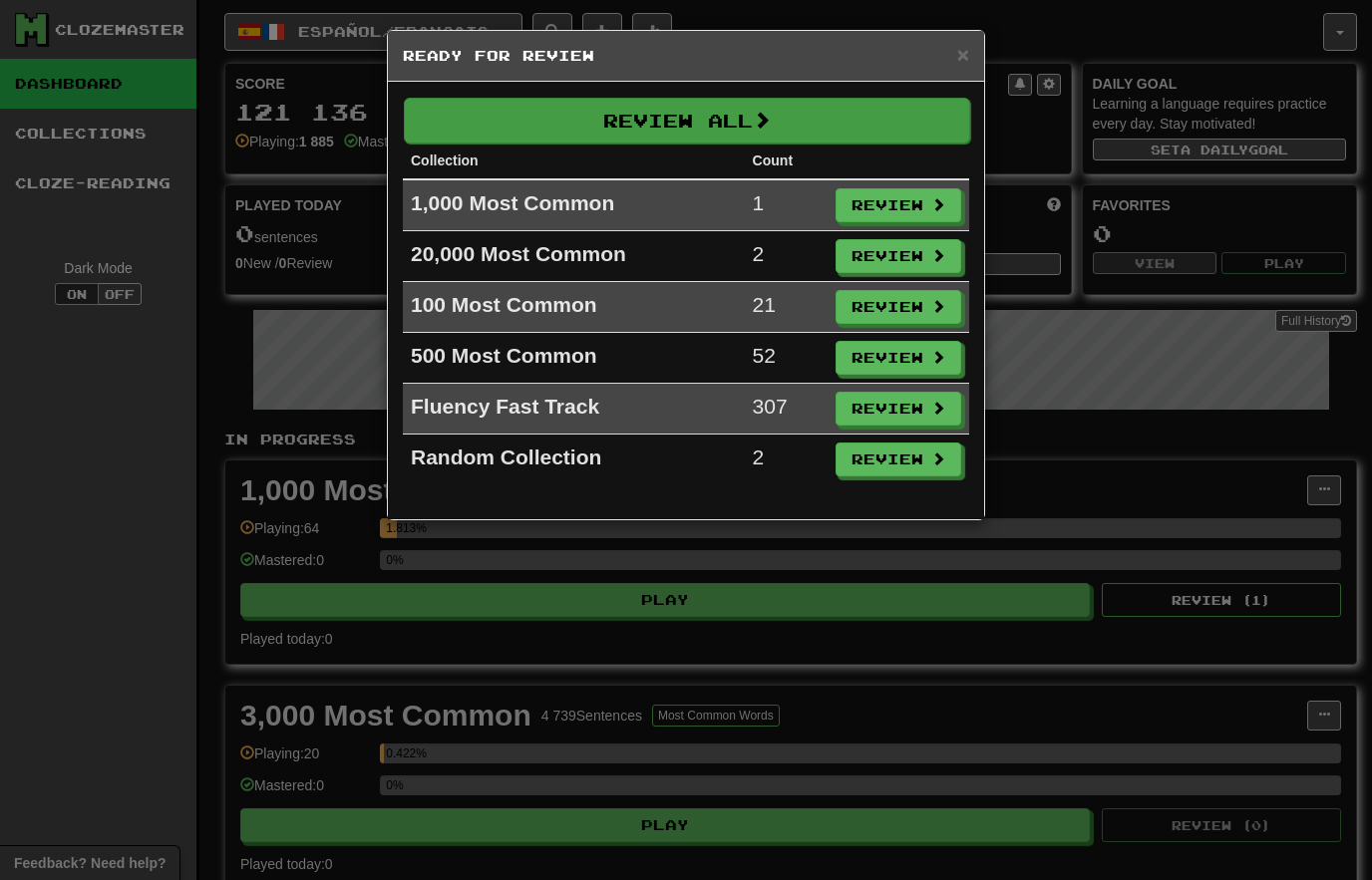 click on "Review All" at bounding box center [687, 121] 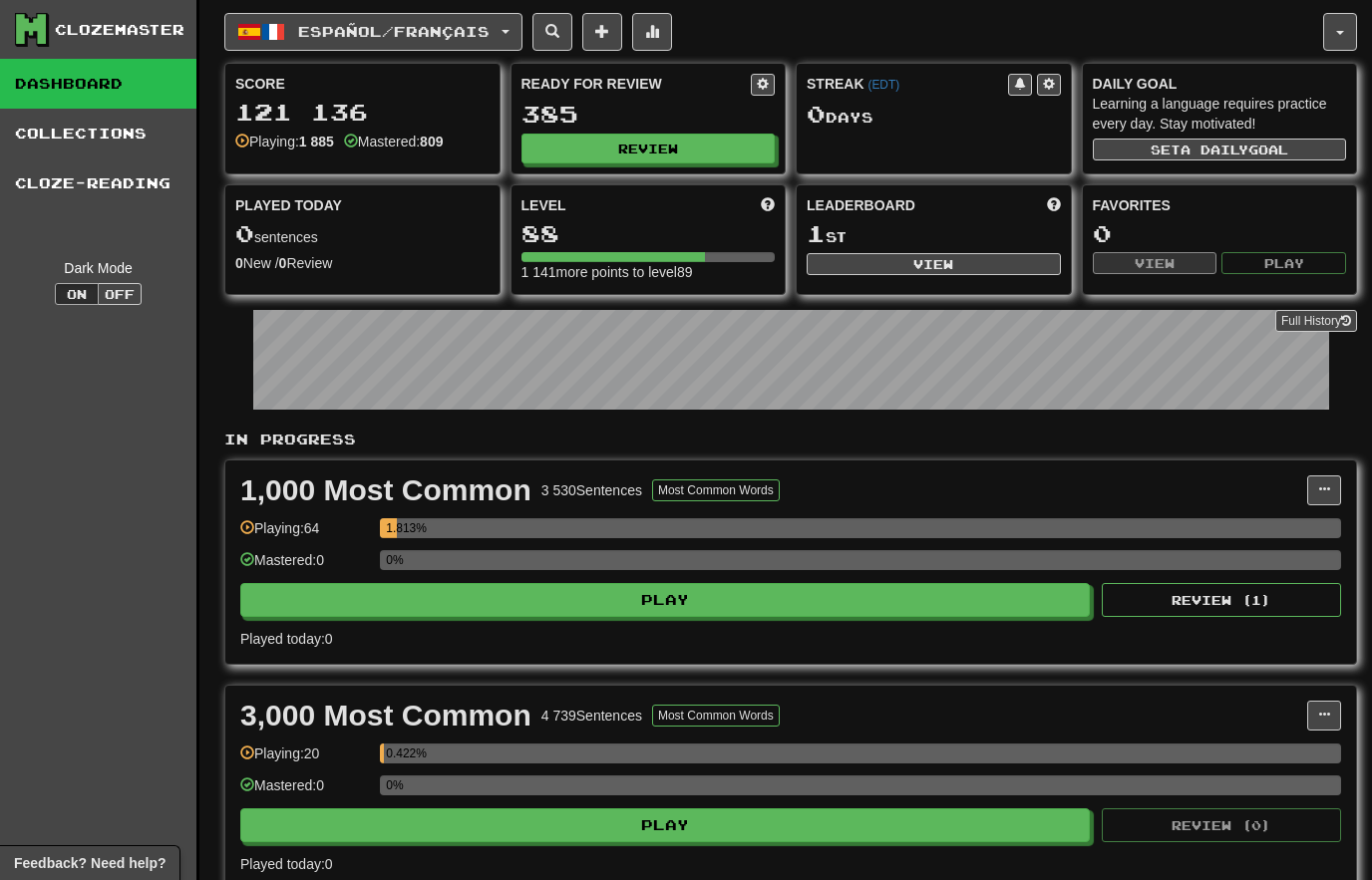 select on "********" 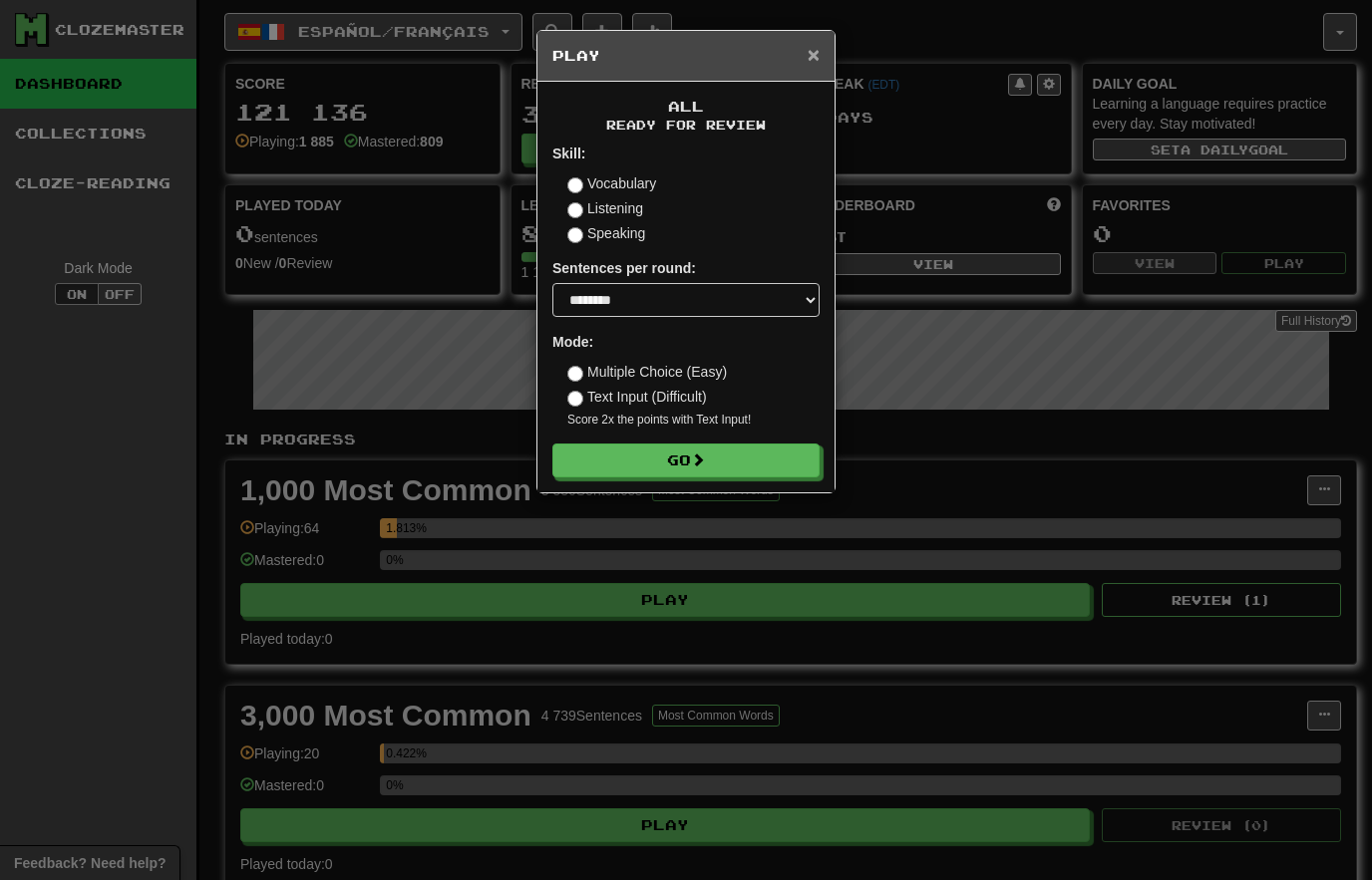 click on "×" at bounding box center (814, 54) 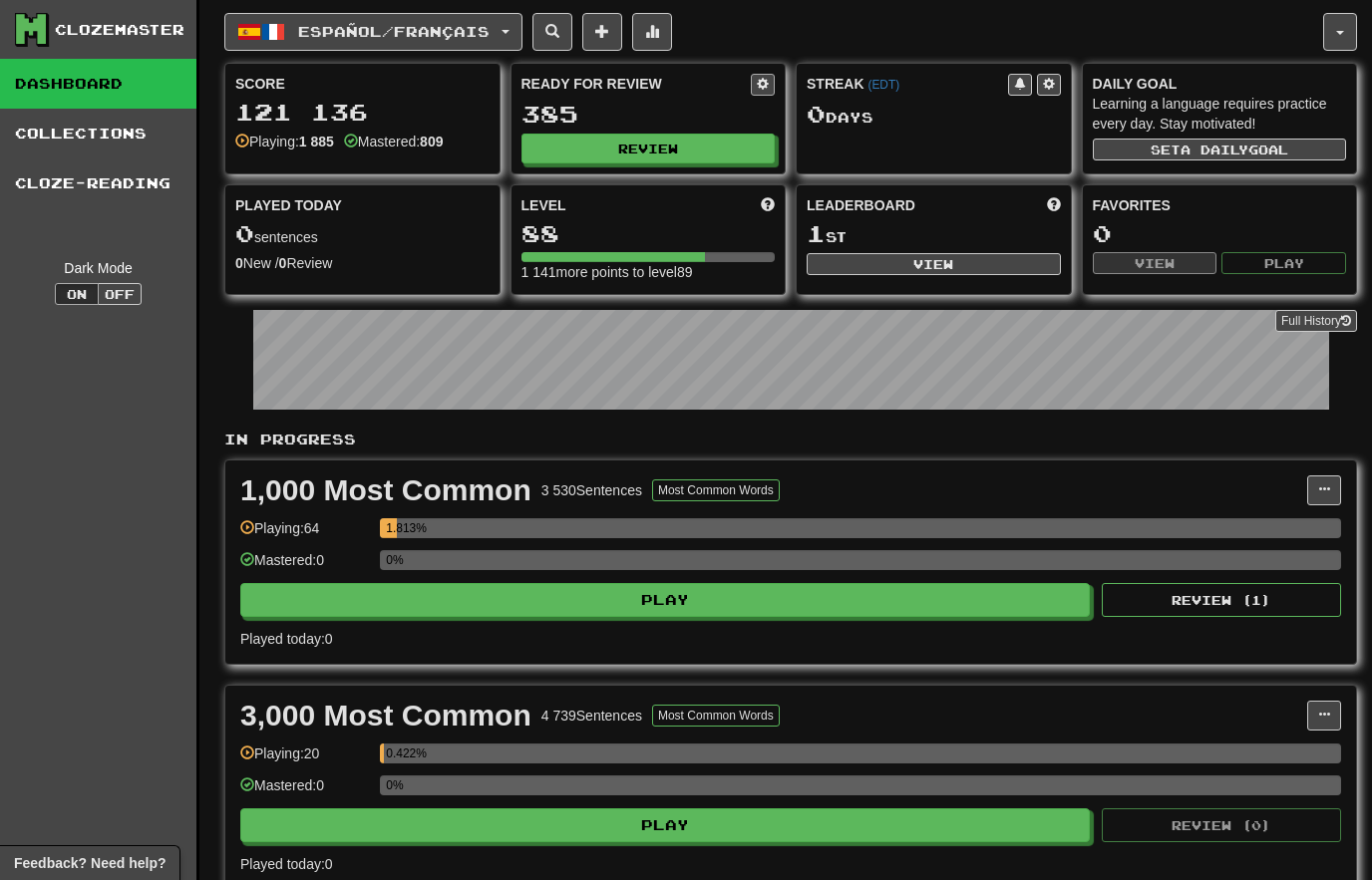 click at bounding box center [763, 84] 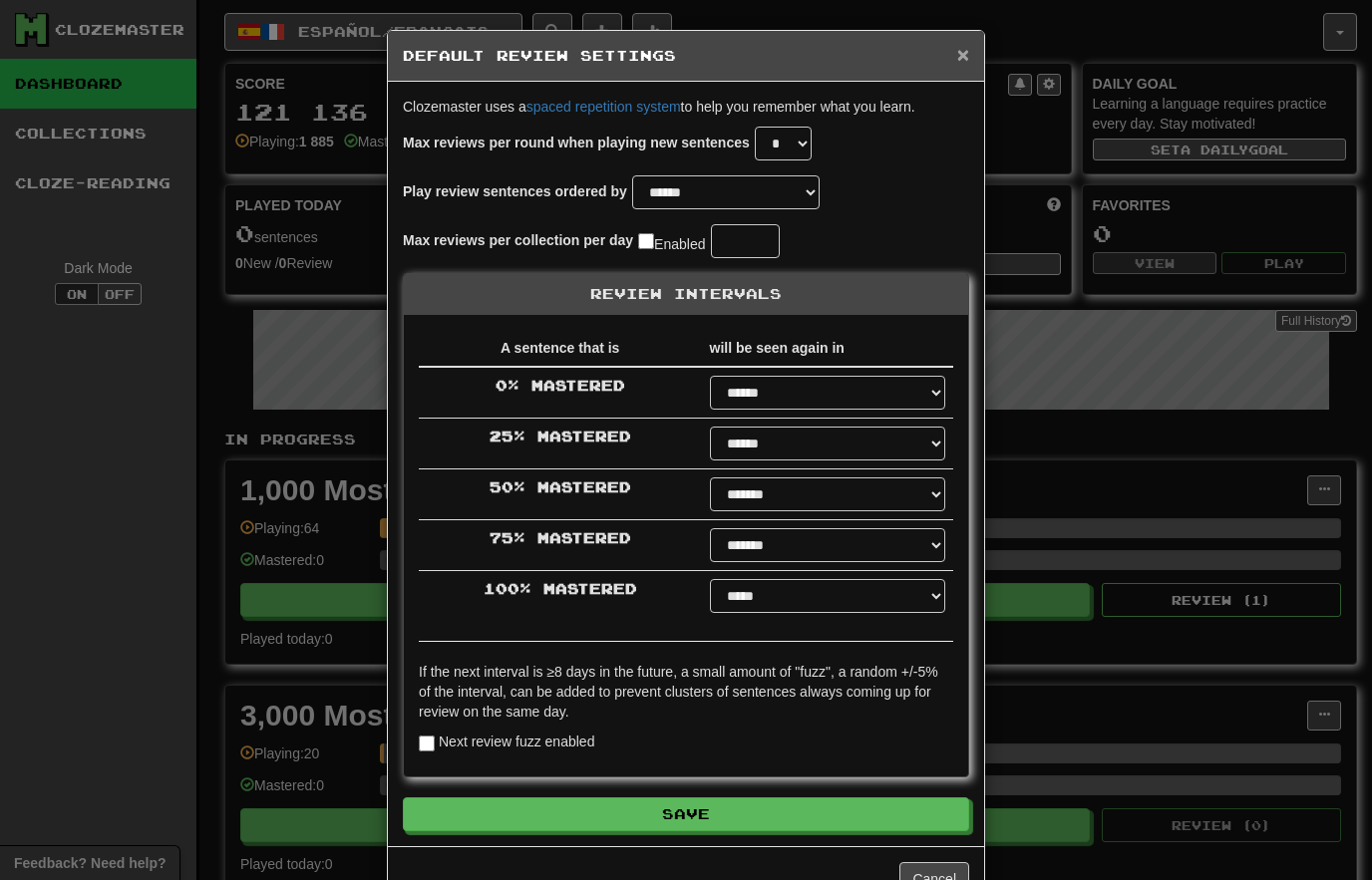 click on "×" at bounding box center (963, 54) 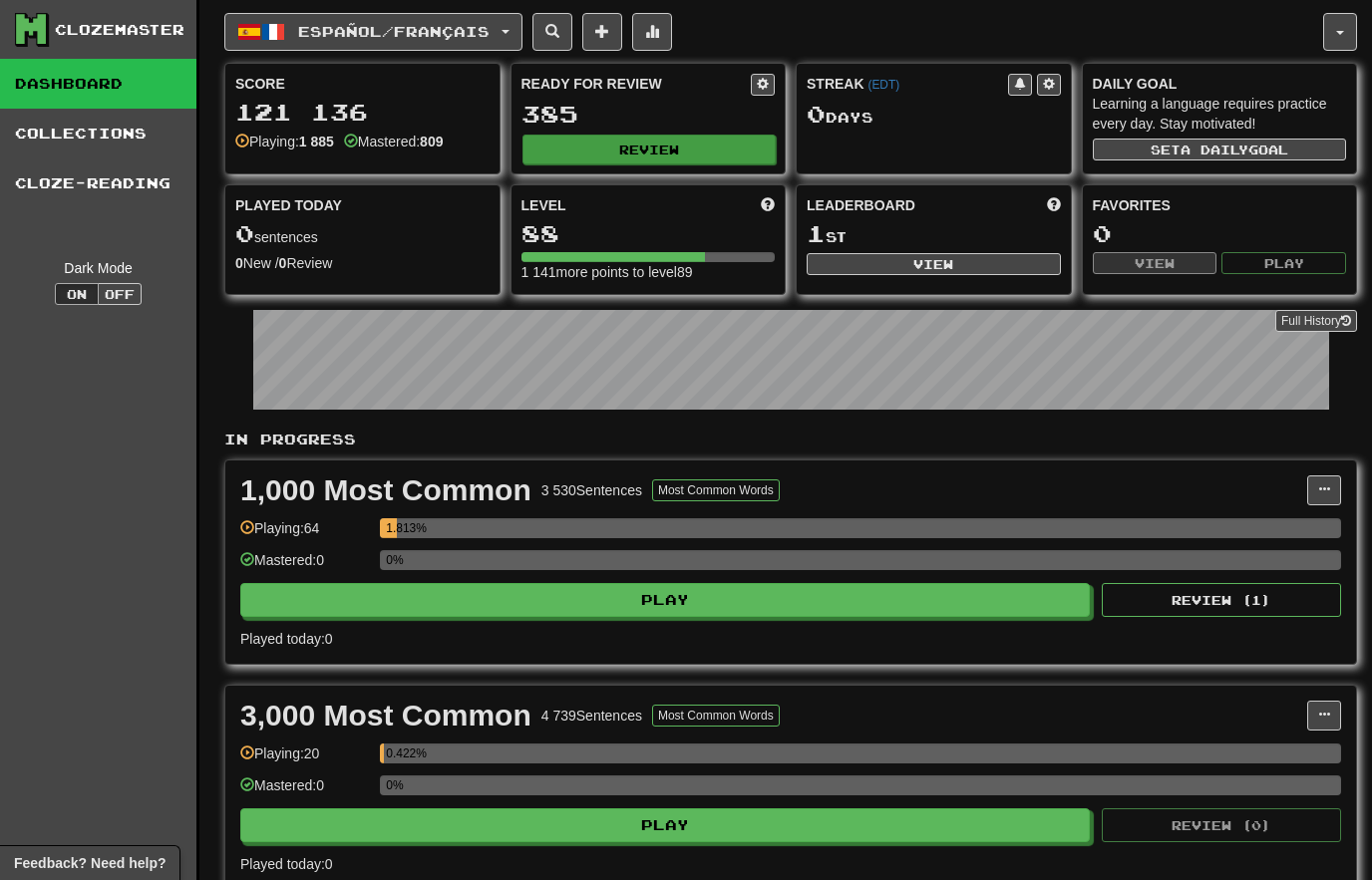 click on "Review" at bounding box center [649, 149] 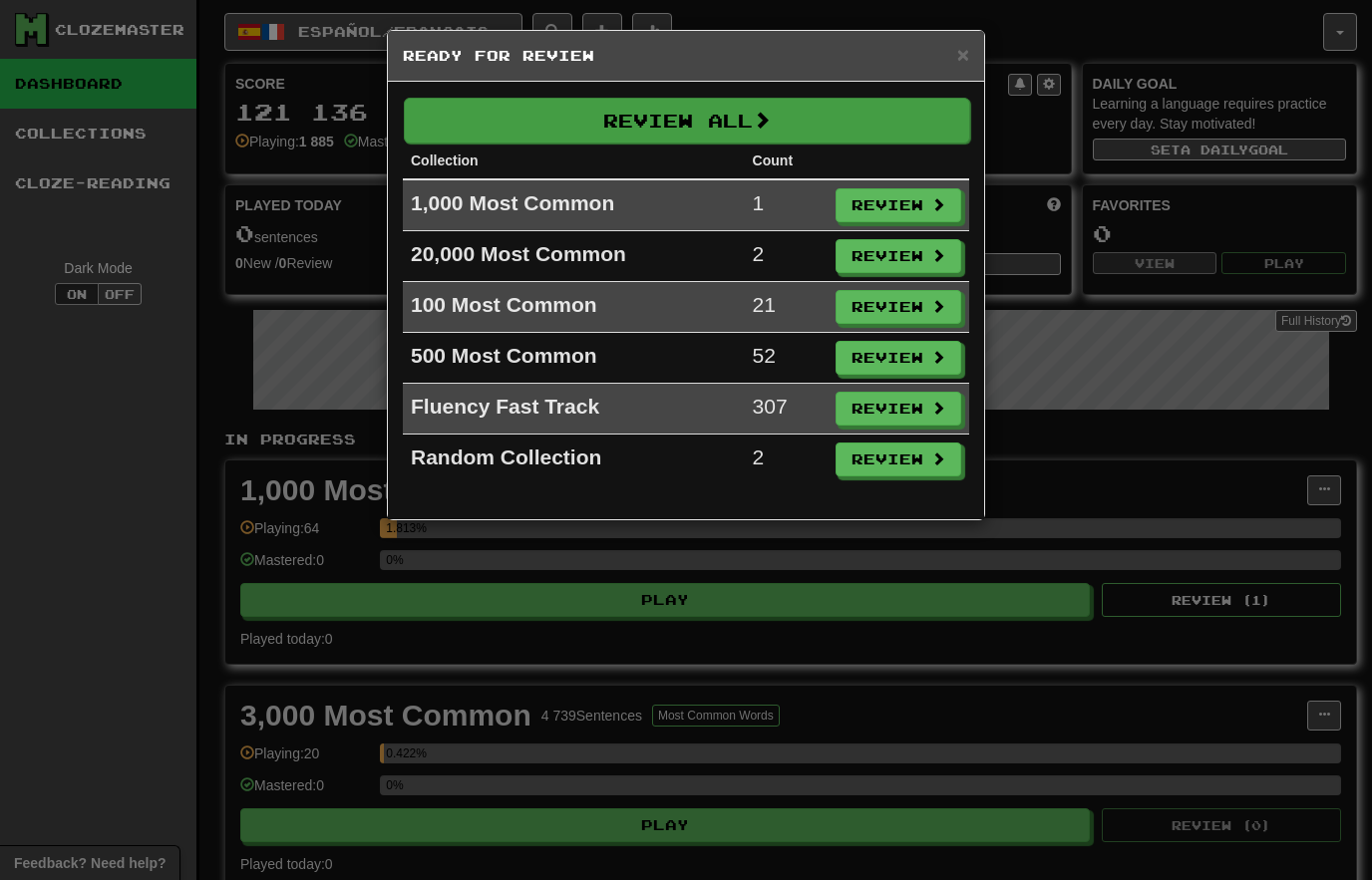 click on "Review All" at bounding box center [687, 121] 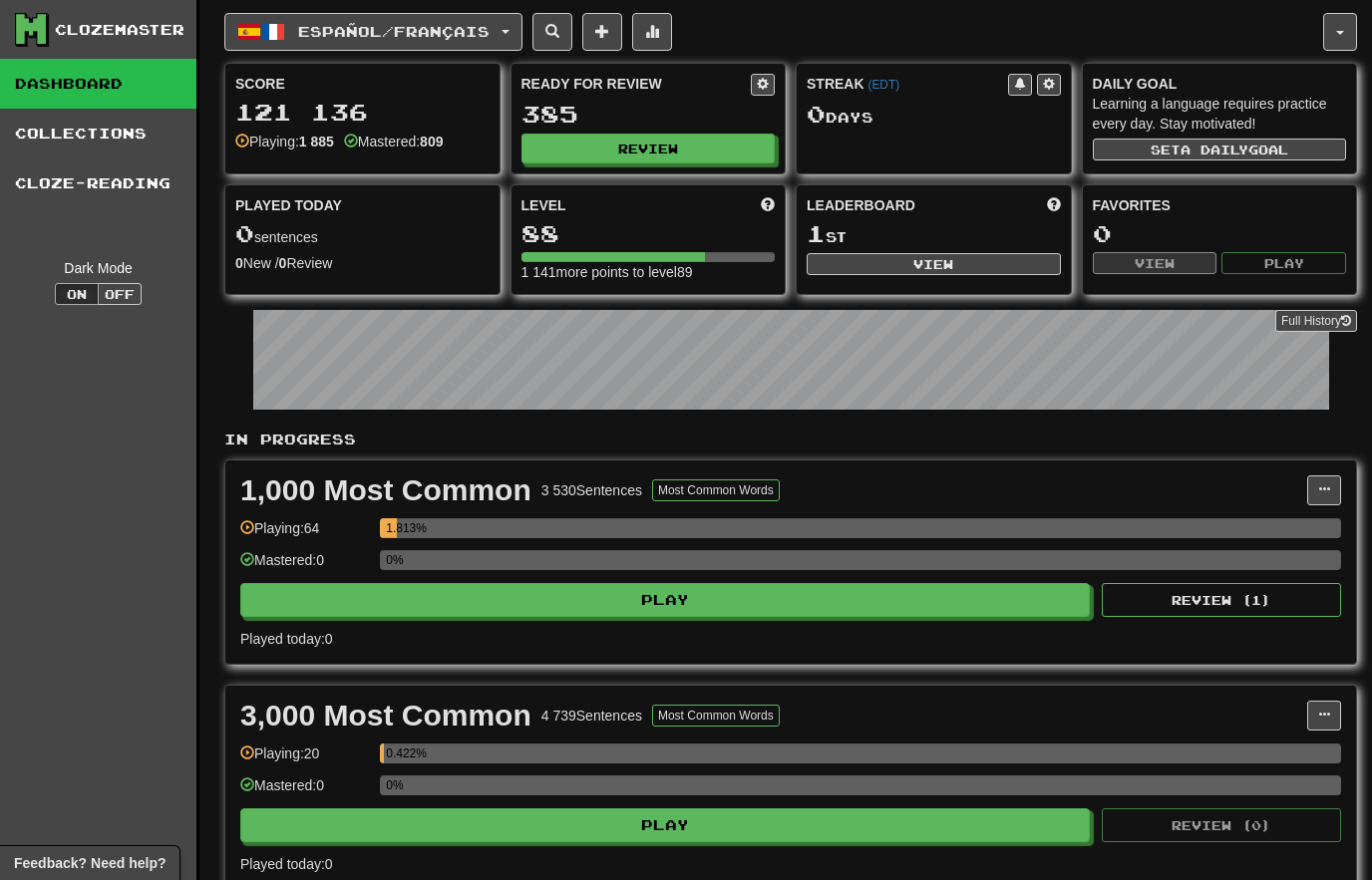 select on "********" 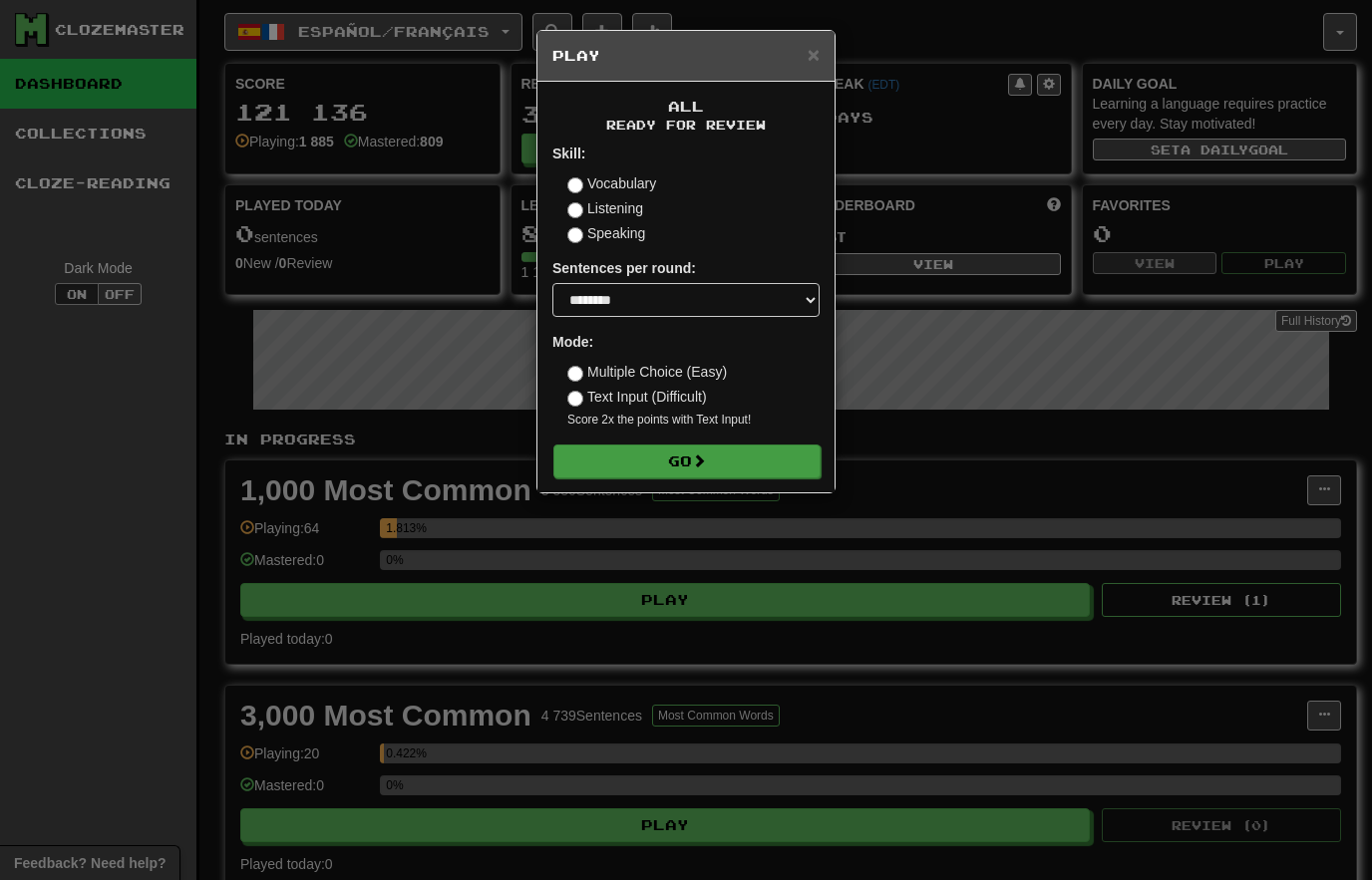 click on "Go" at bounding box center [687, 461] 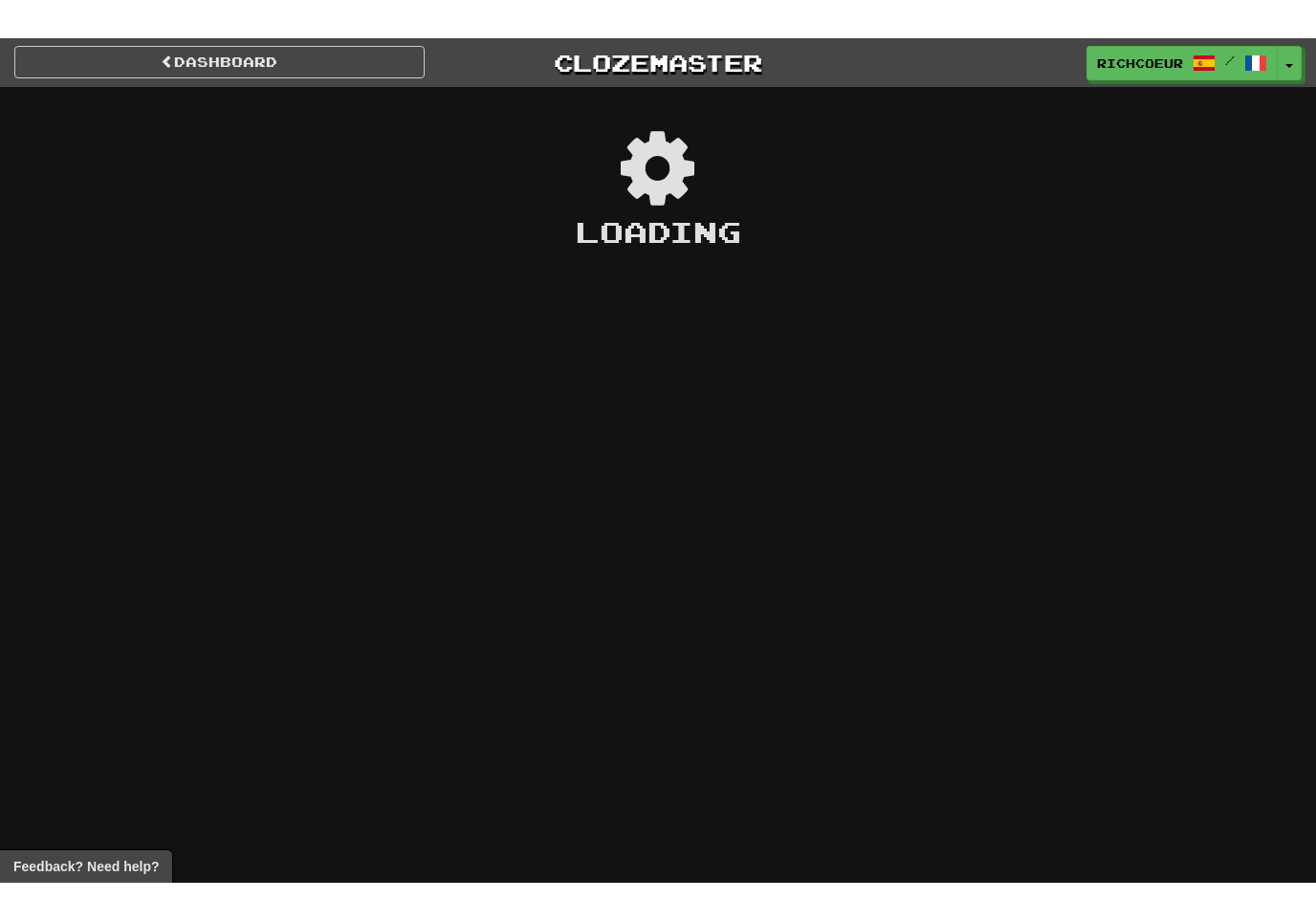 scroll, scrollTop: 0, scrollLeft: 0, axis: both 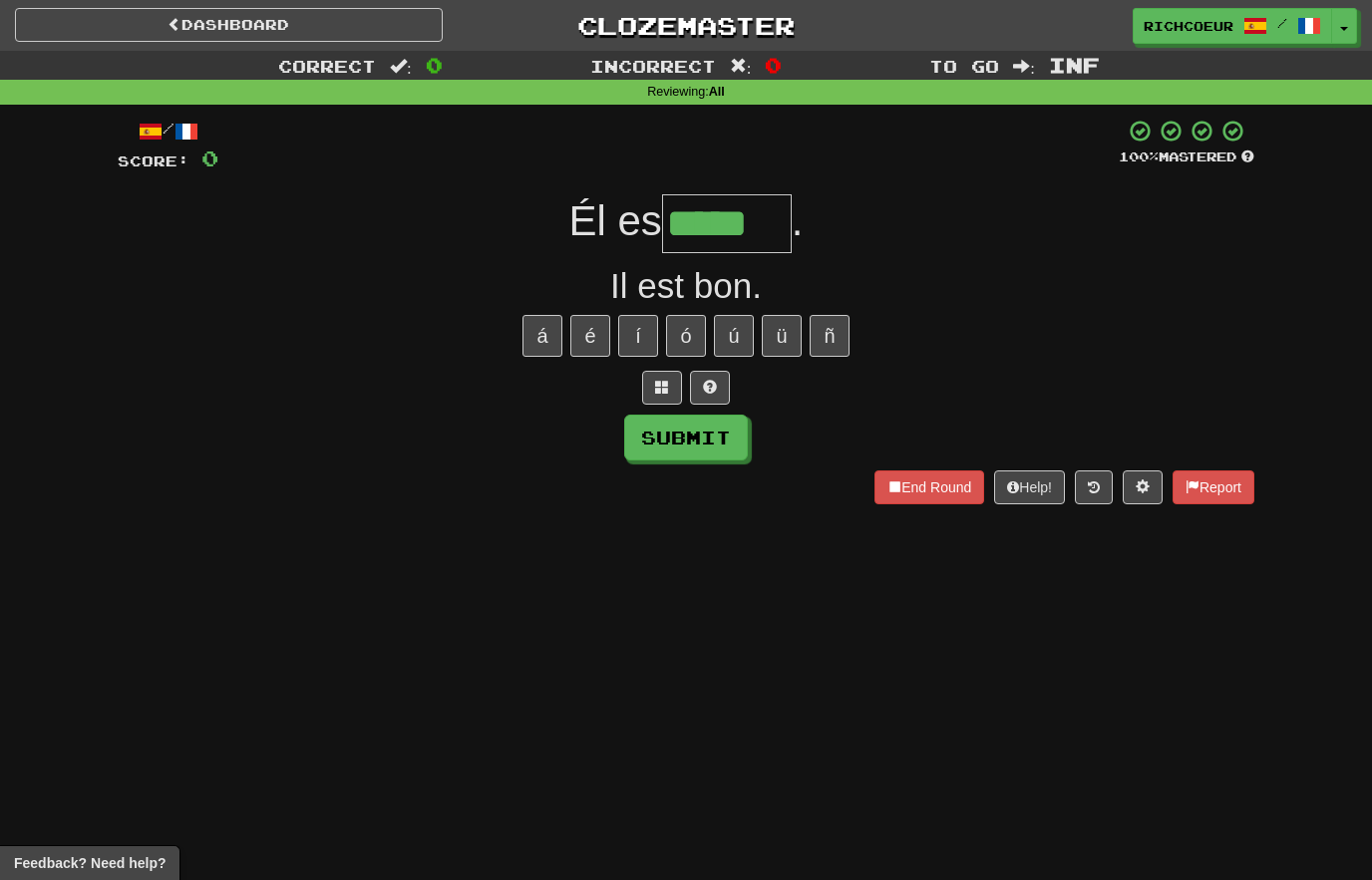 type on "*****" 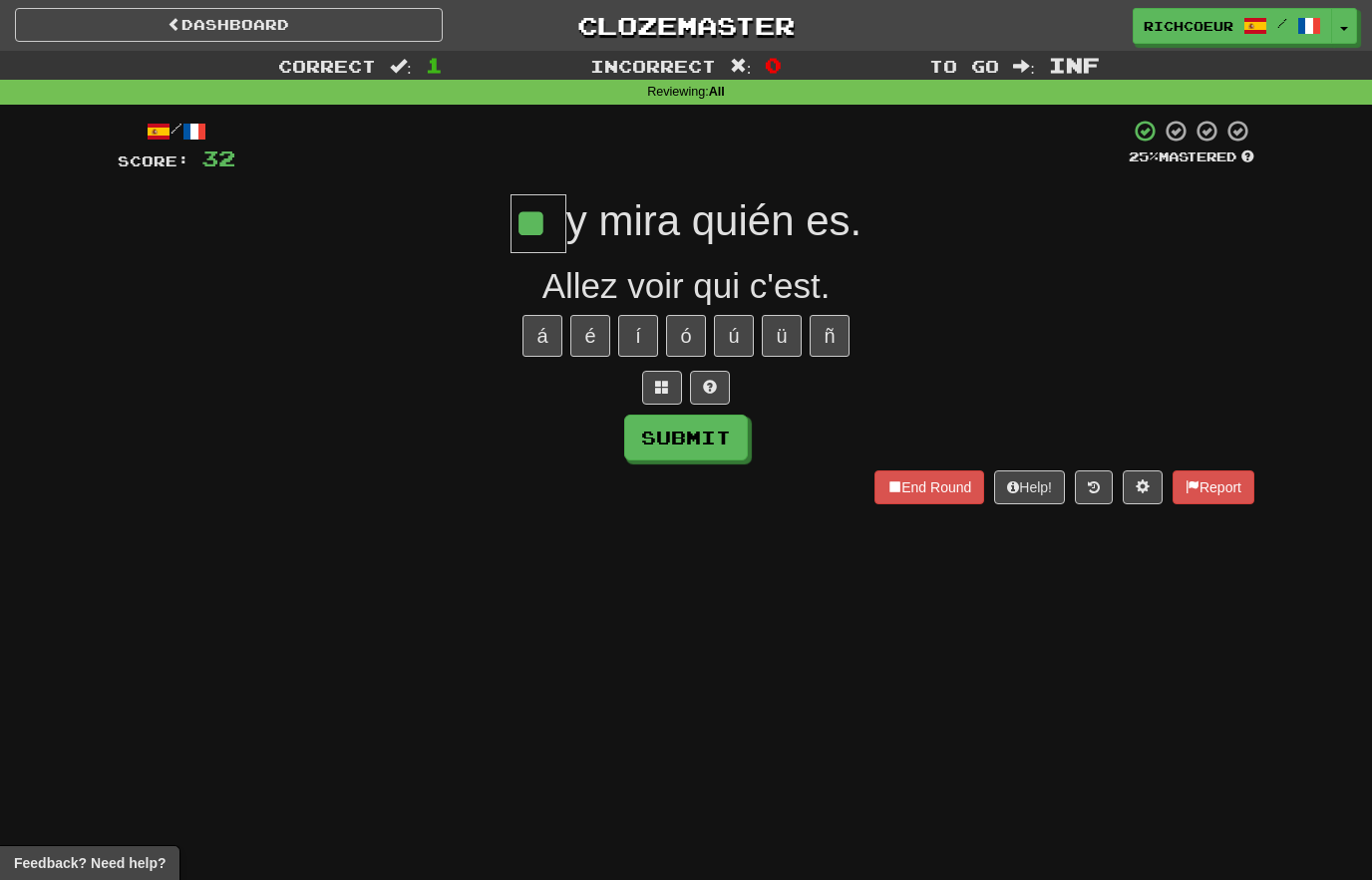 type on "**" 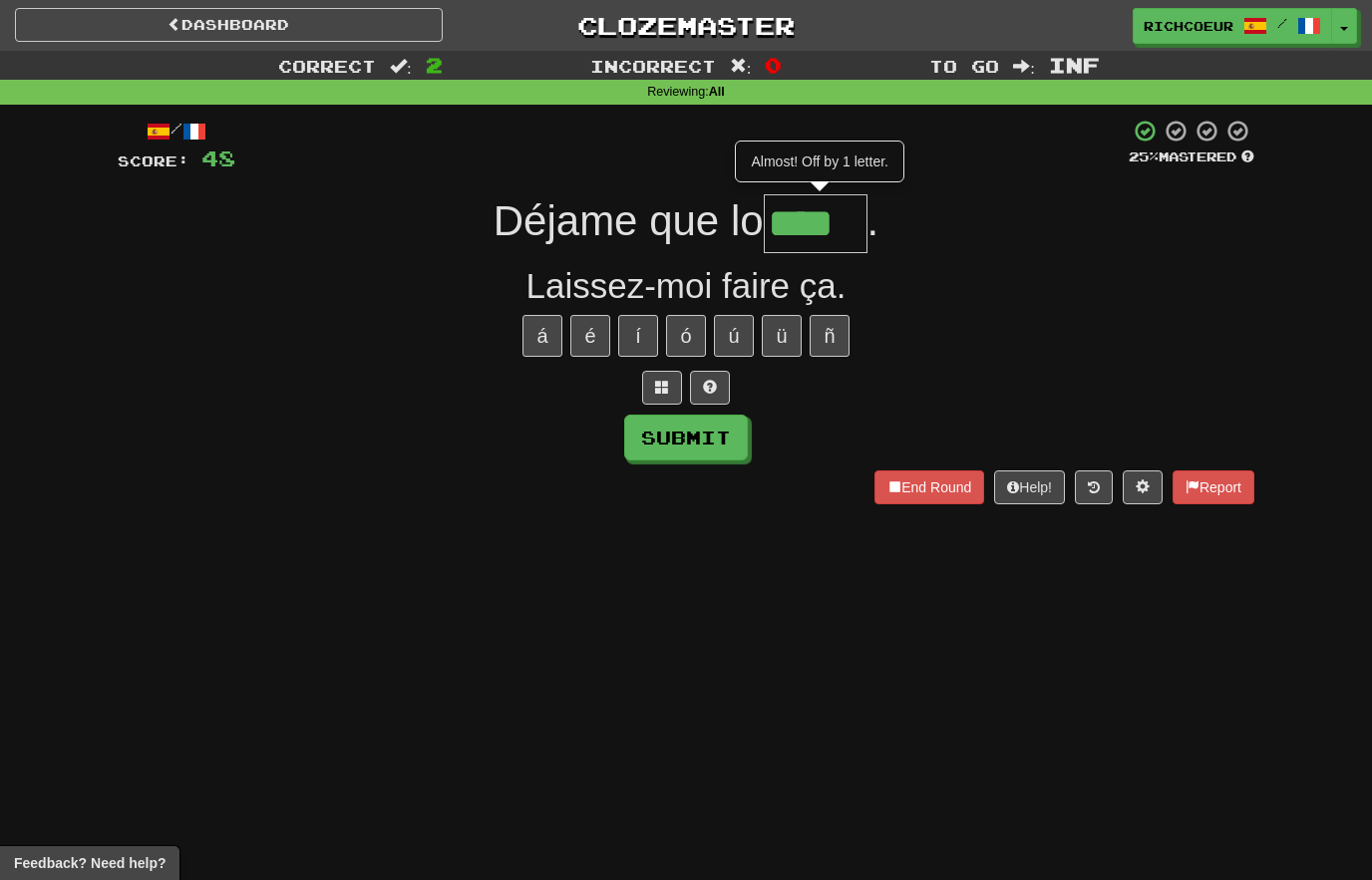 type on "****" 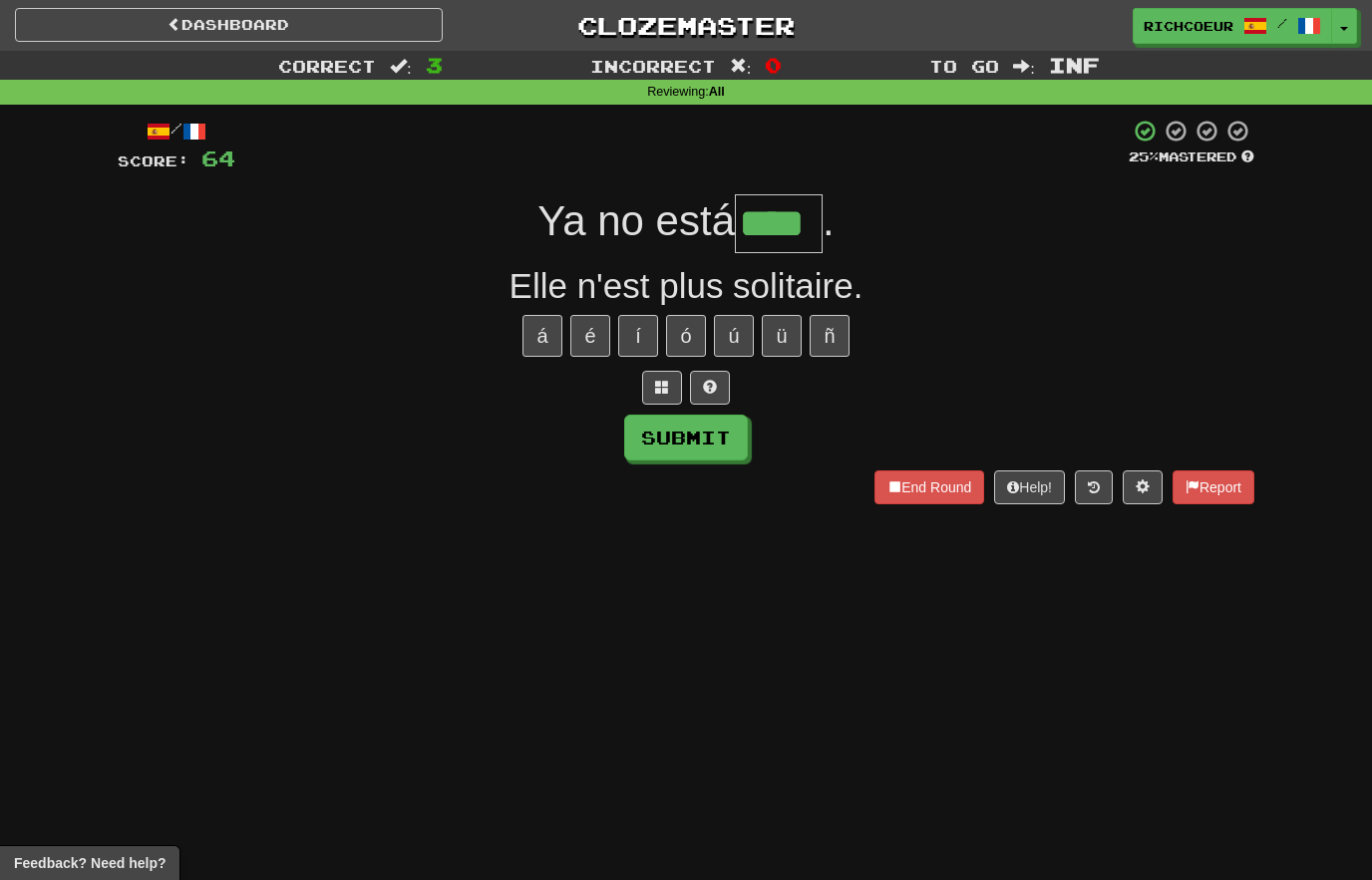 type on "****" 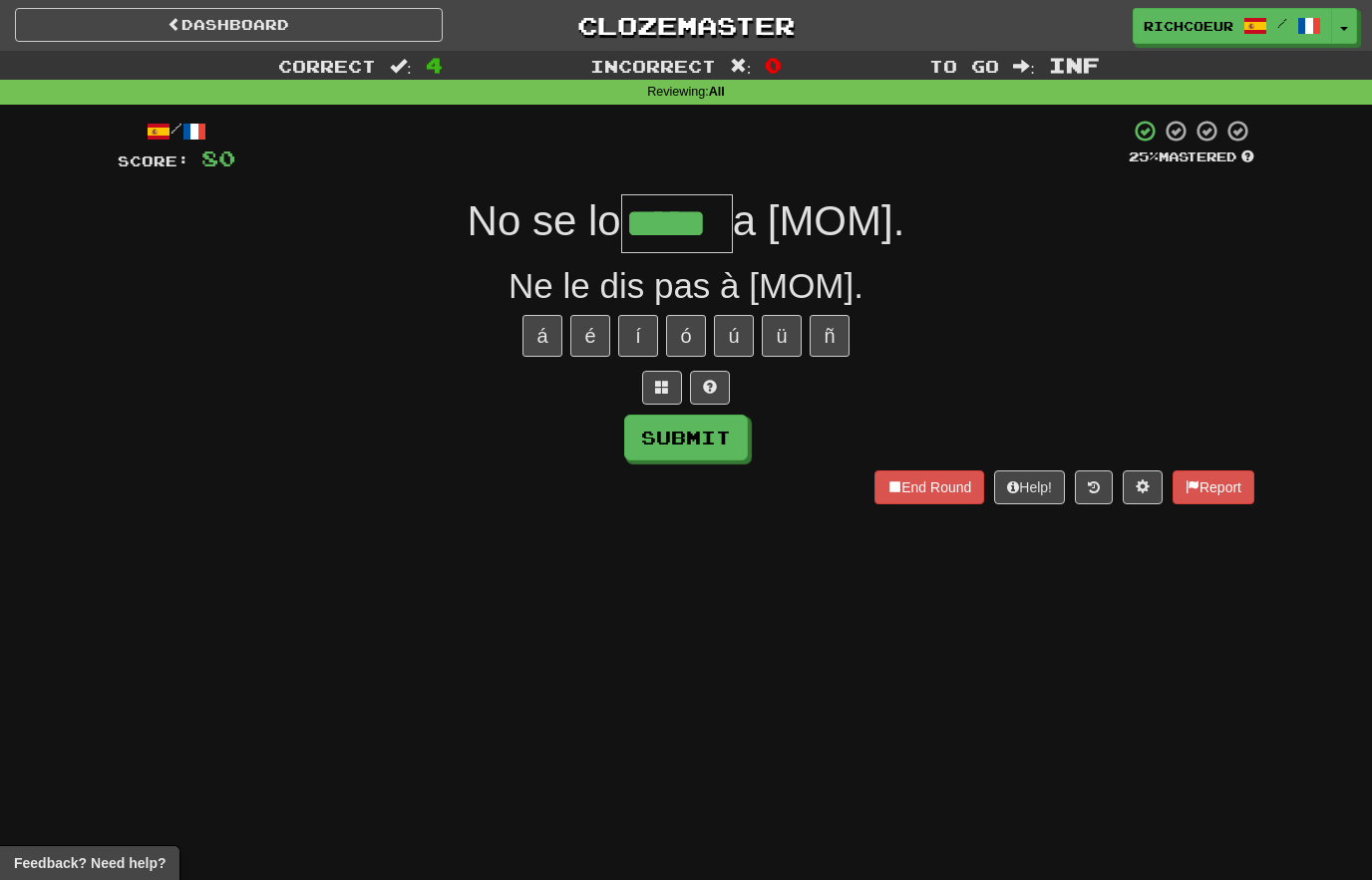 type on "*****" 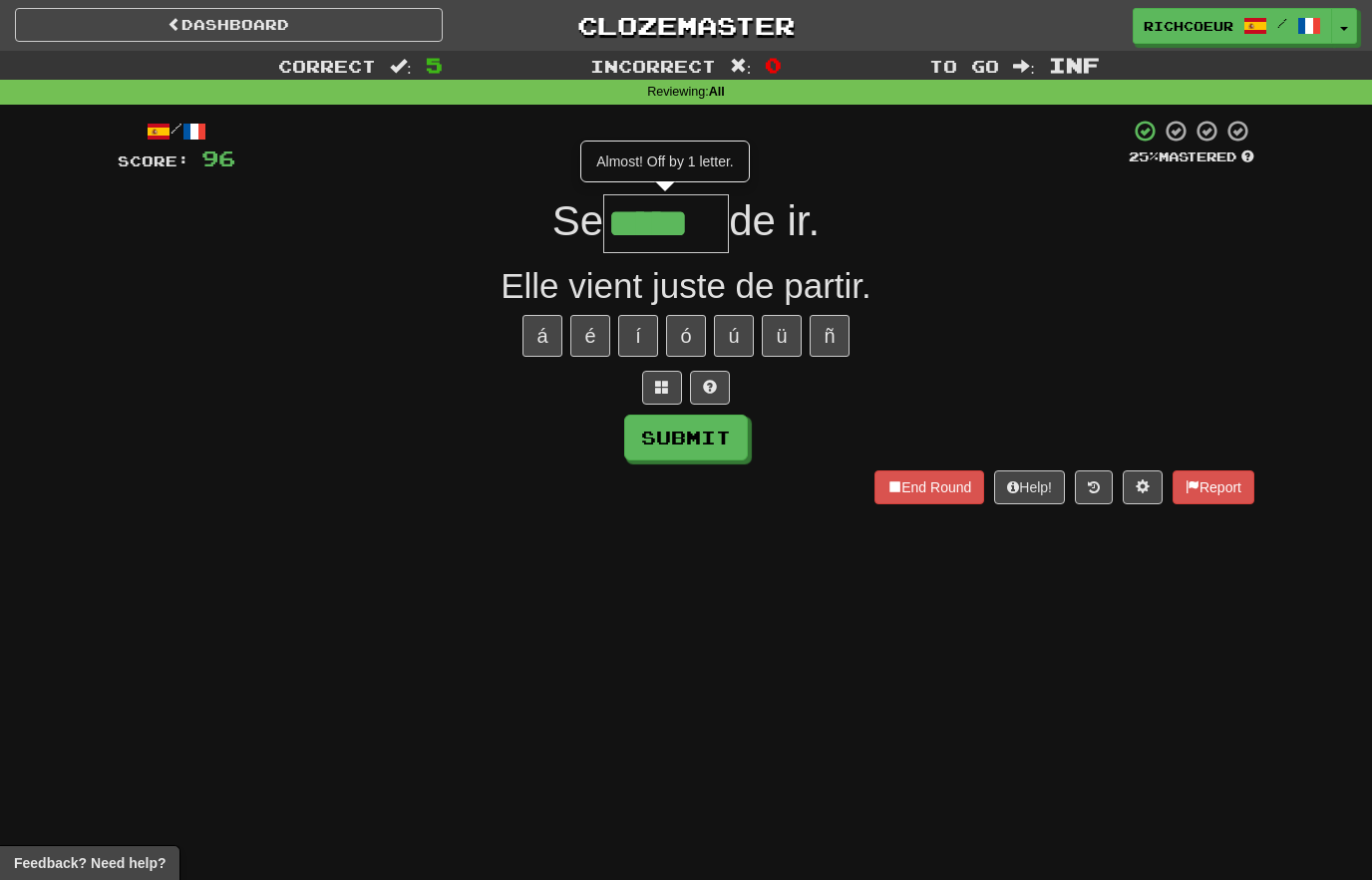 type on "*****" 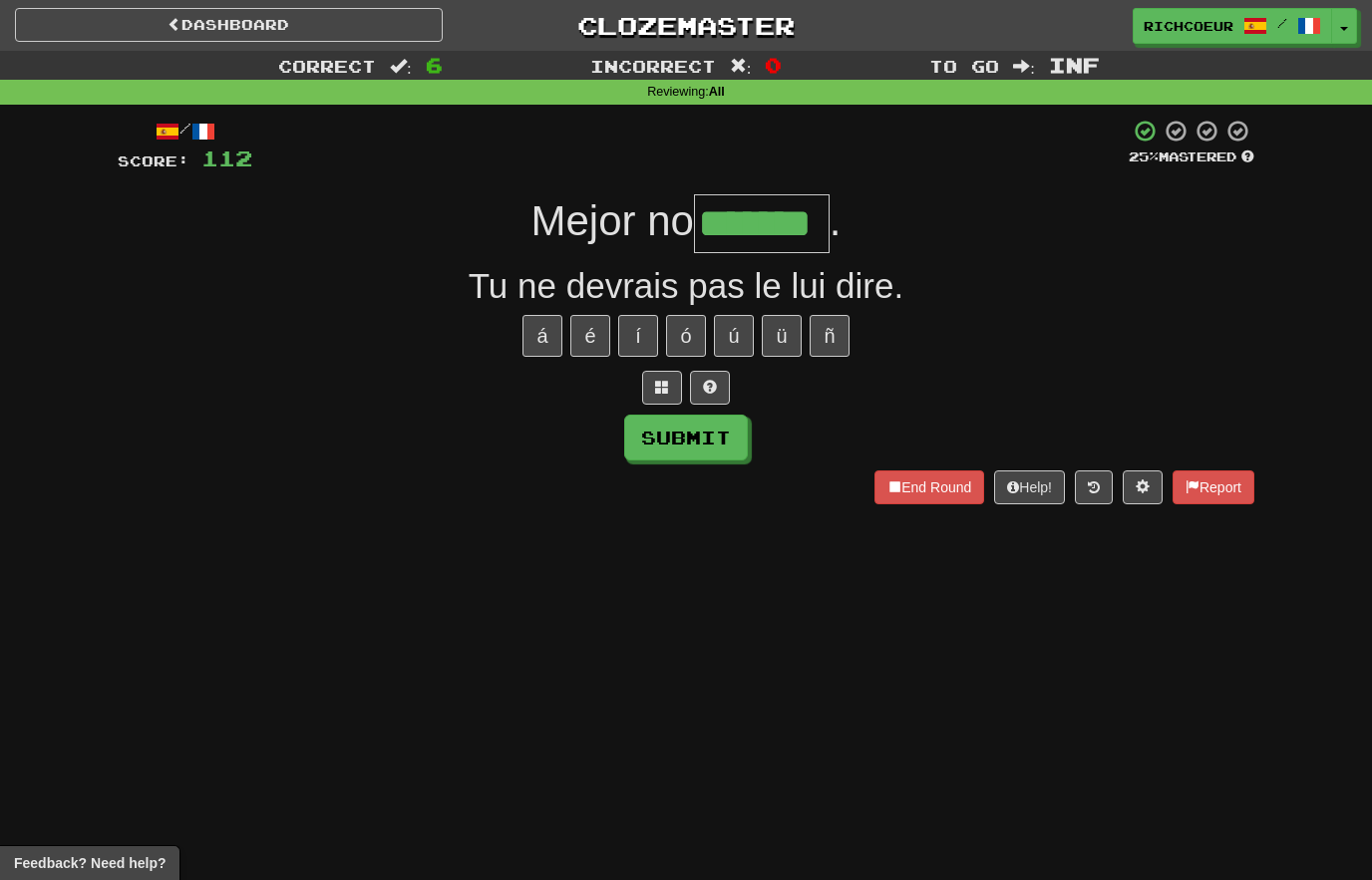 type on "*******" 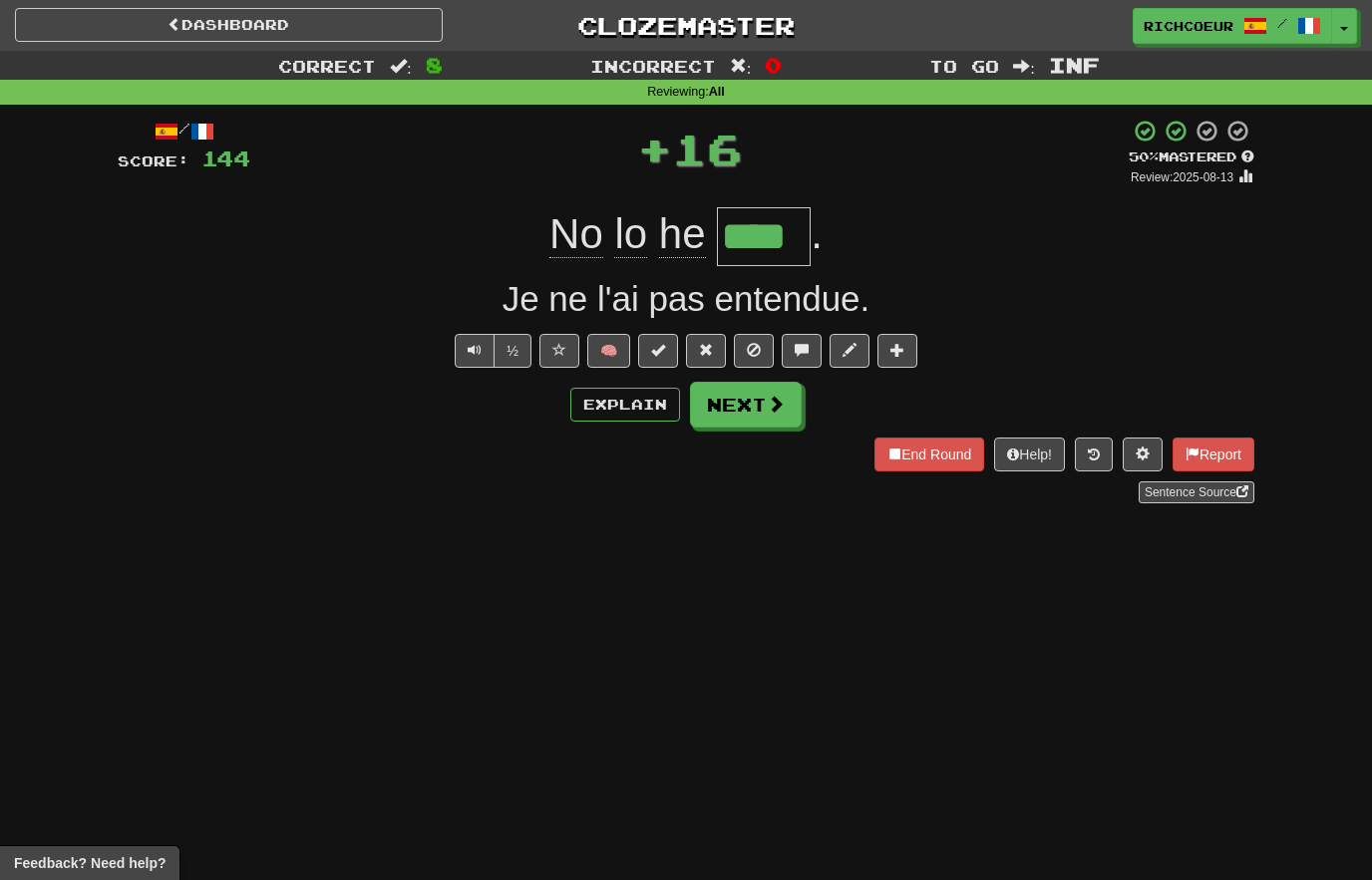 type on "****" 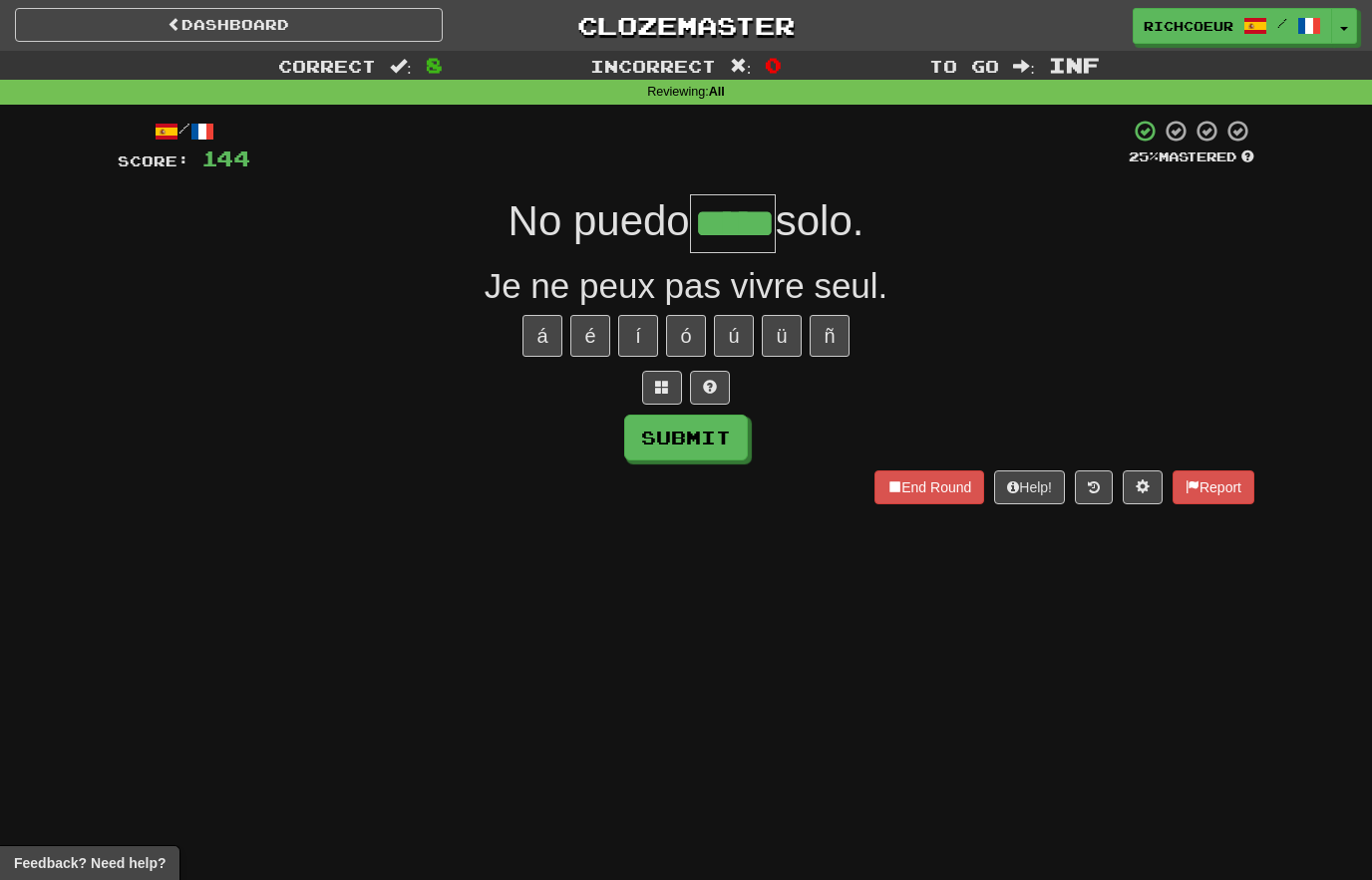 type on "*****" 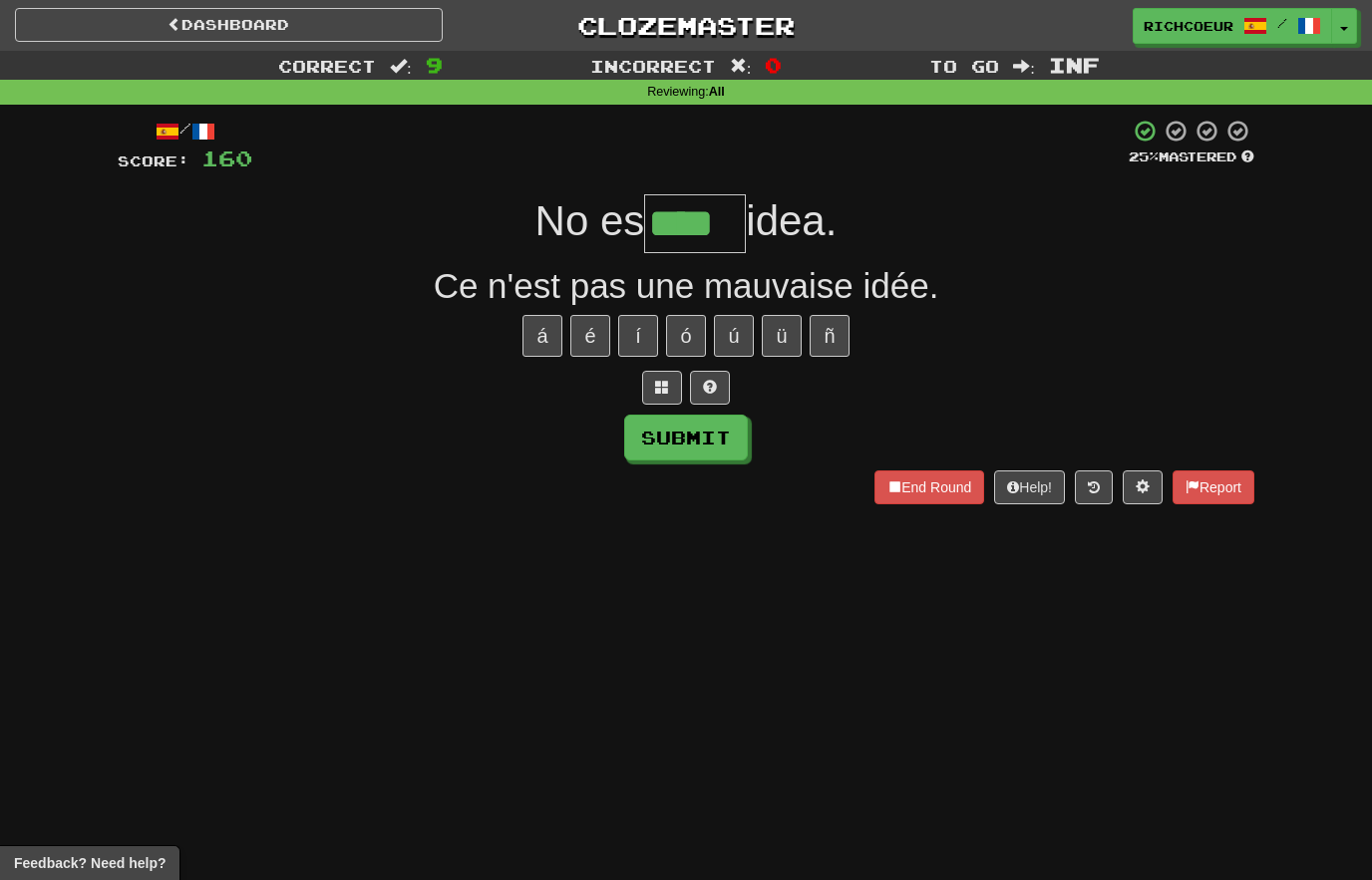 type on "****" 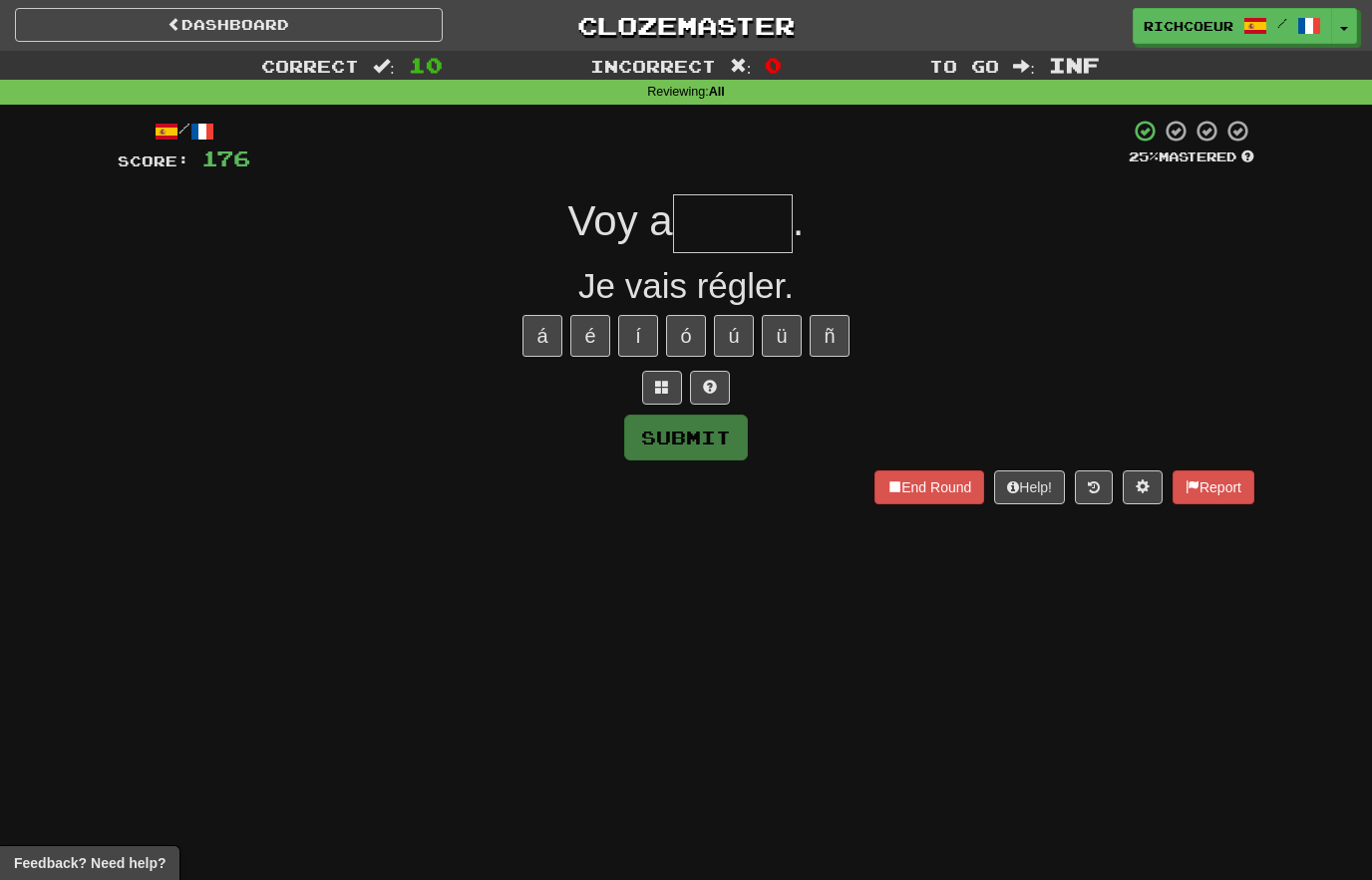 type on "*" 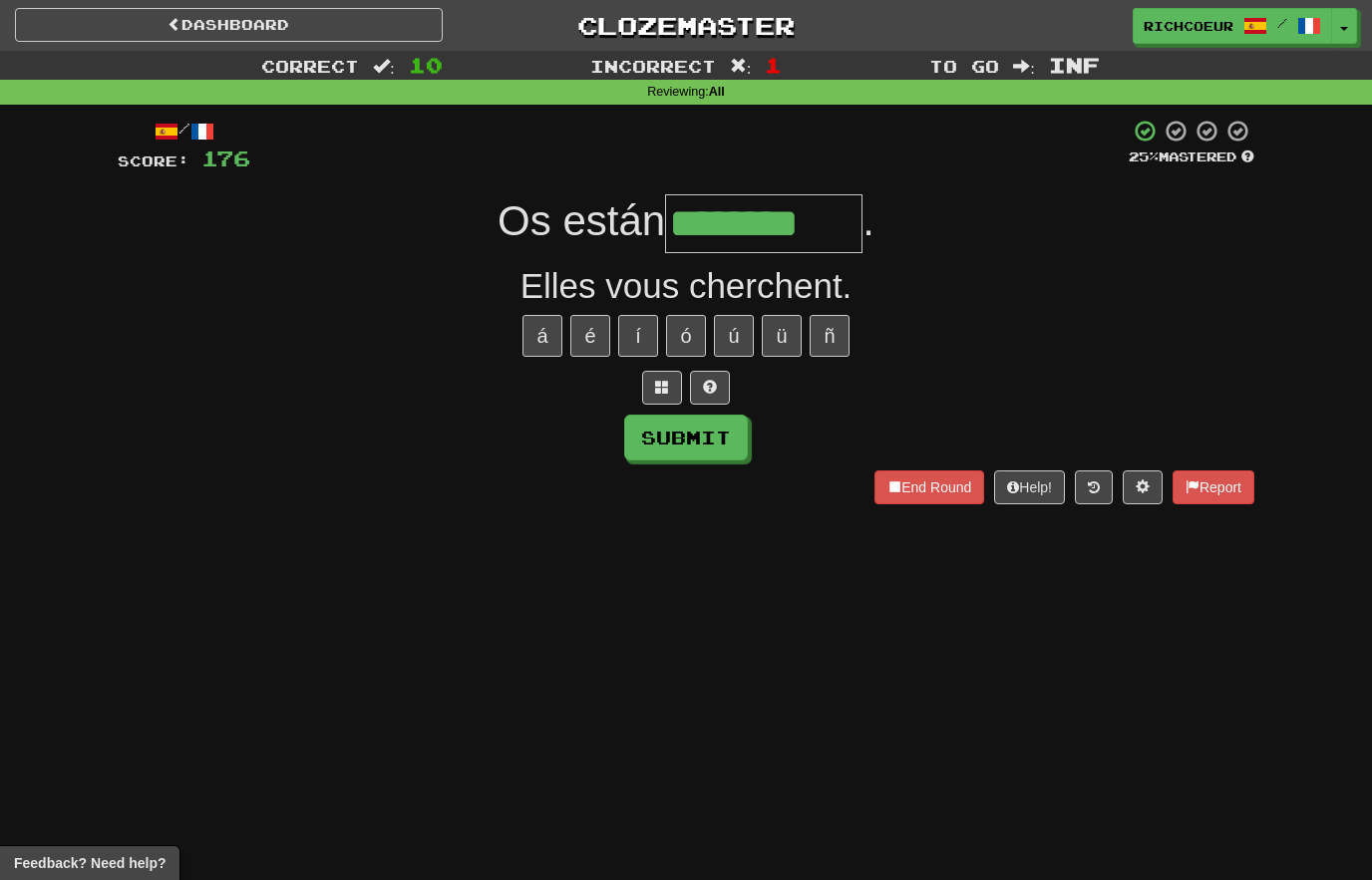 type on "********" 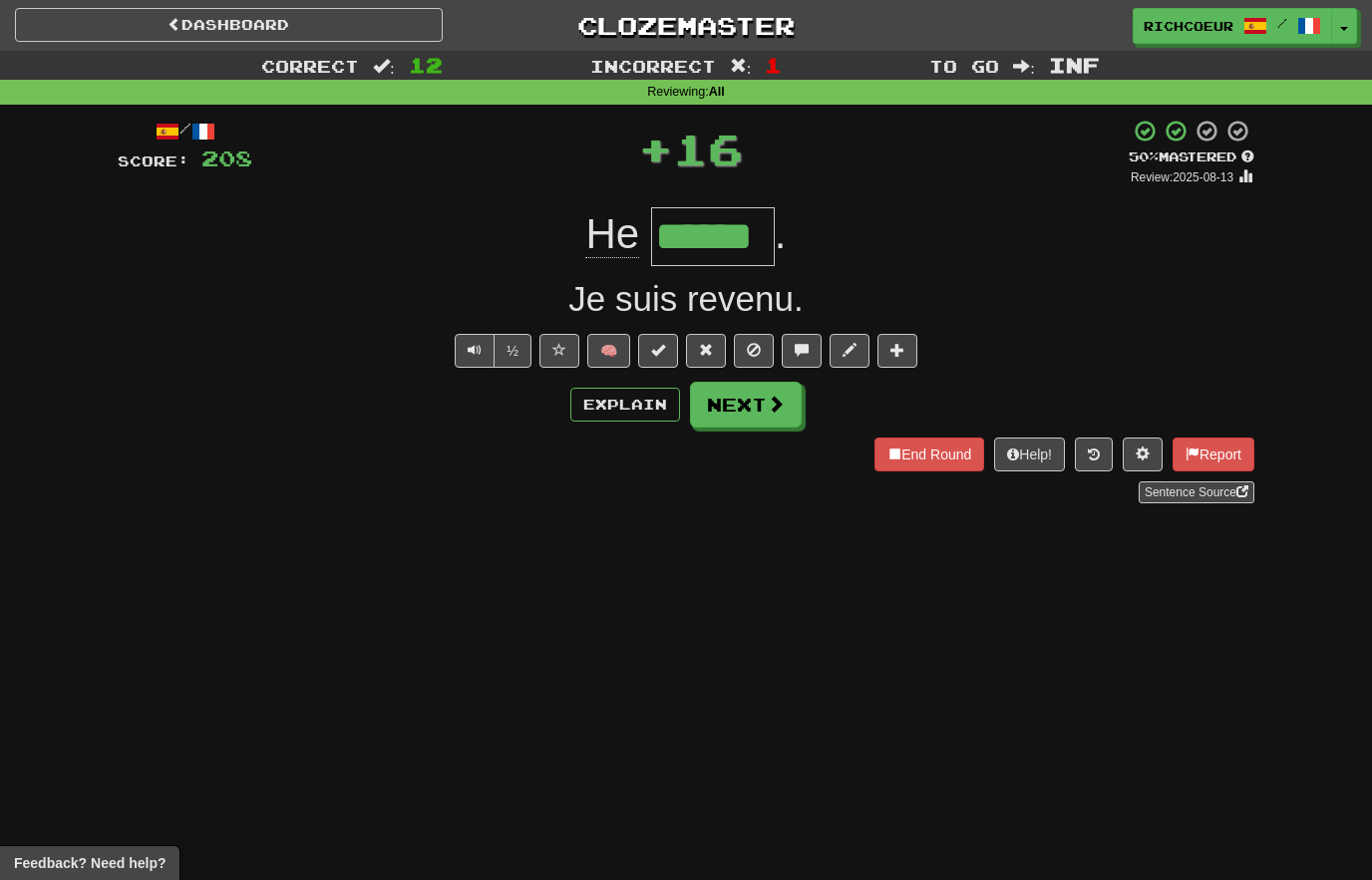 type on "******" 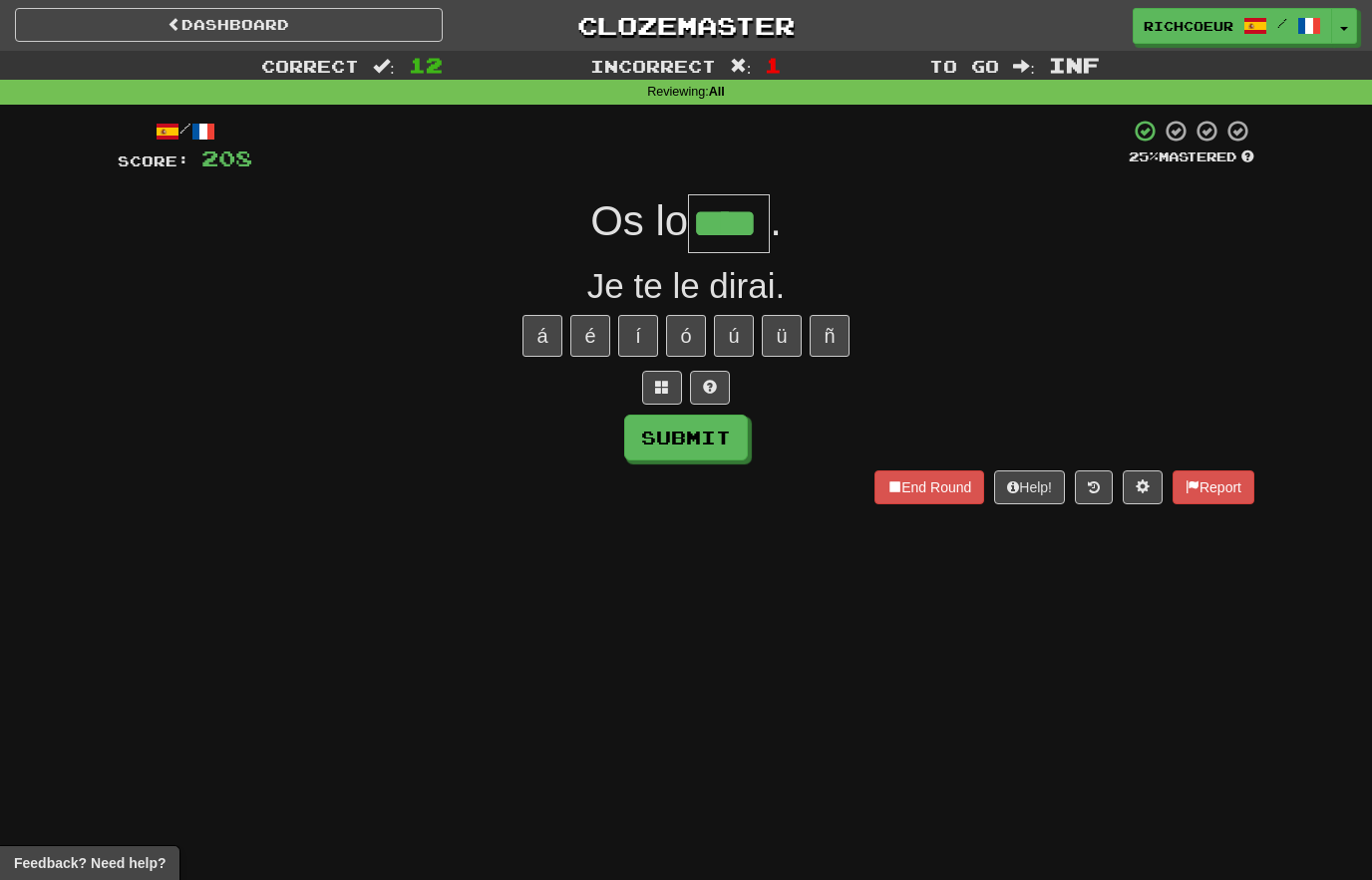 type on "****" 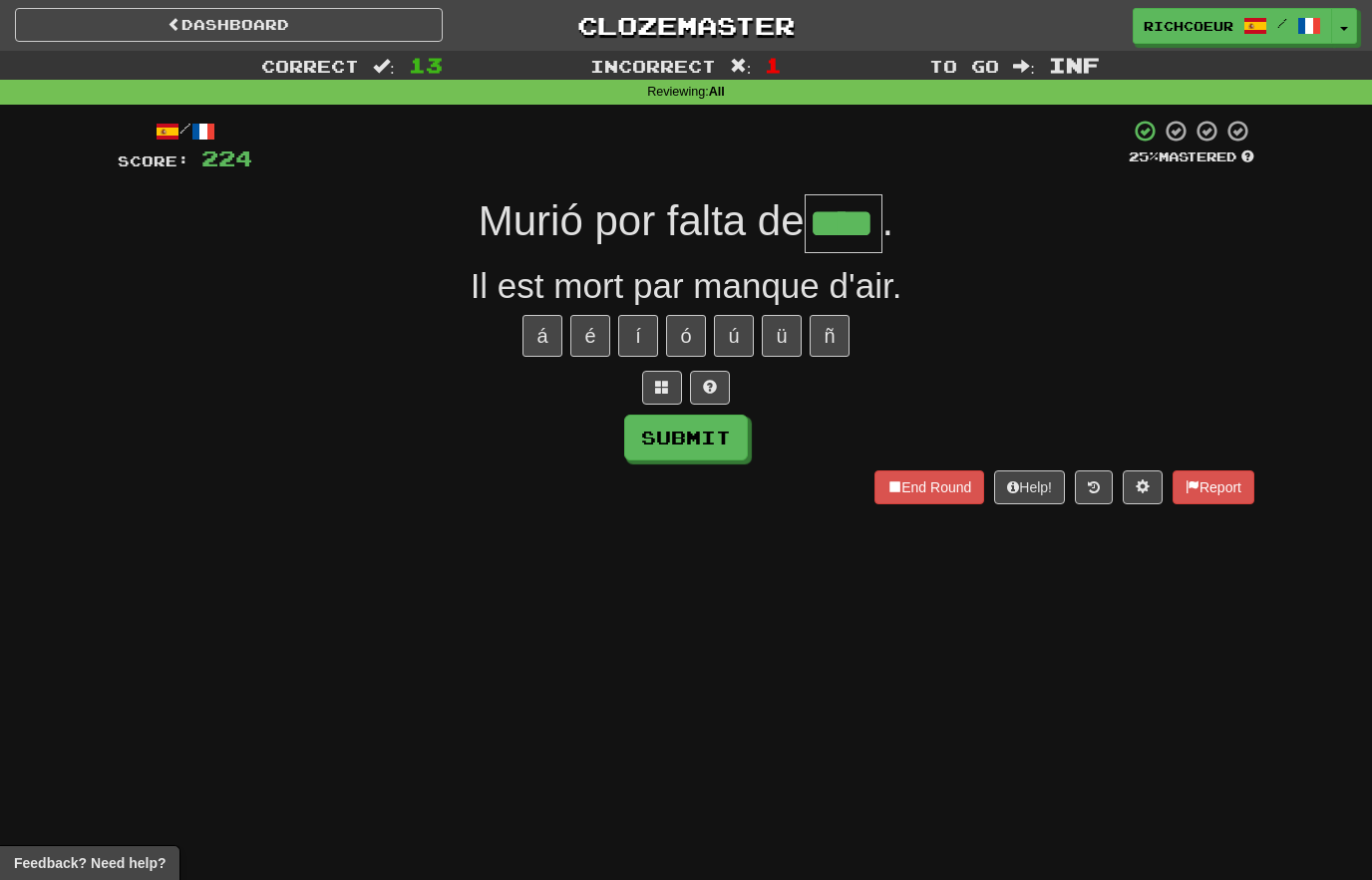 type on "****" 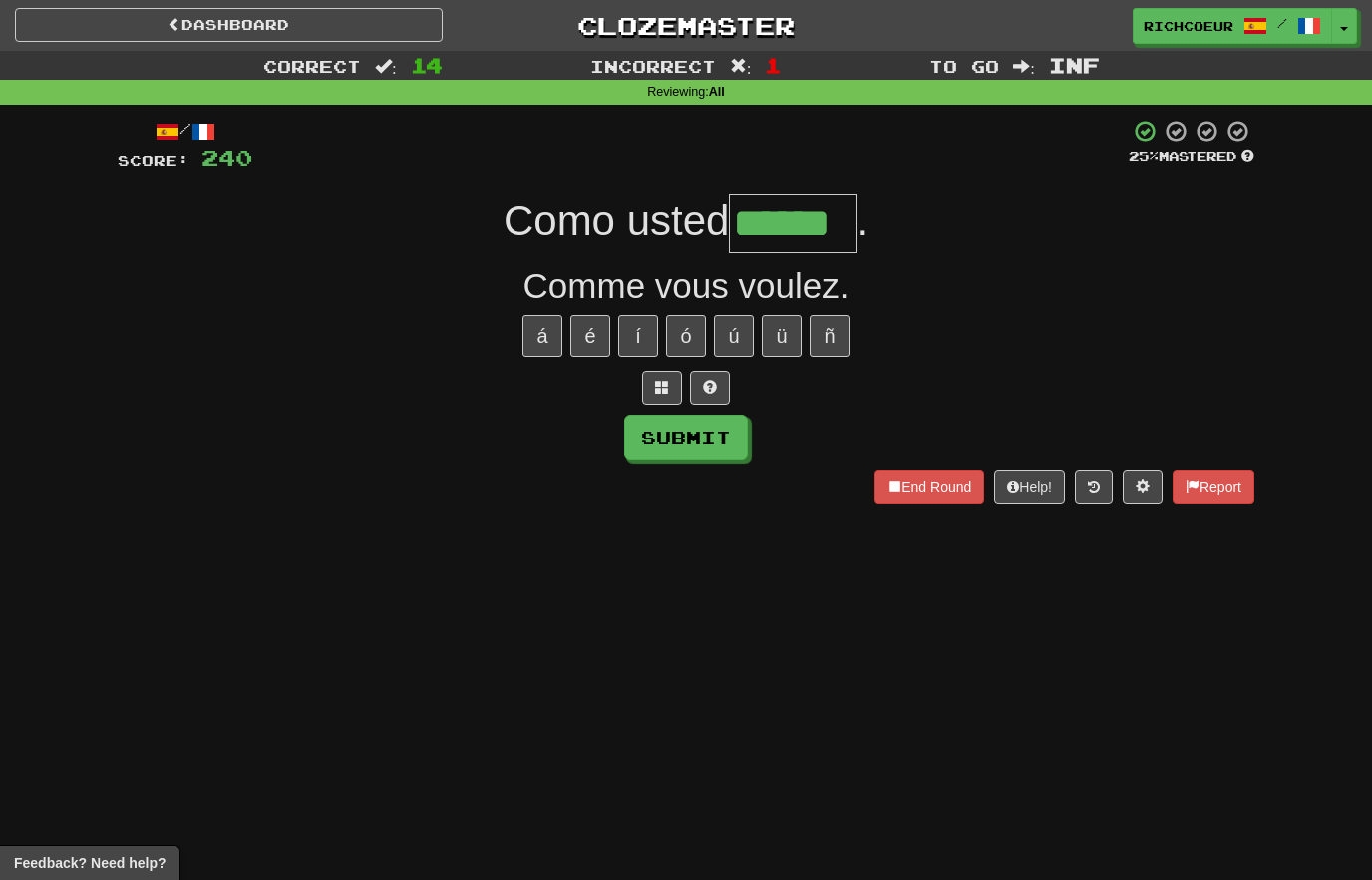 type on "******" 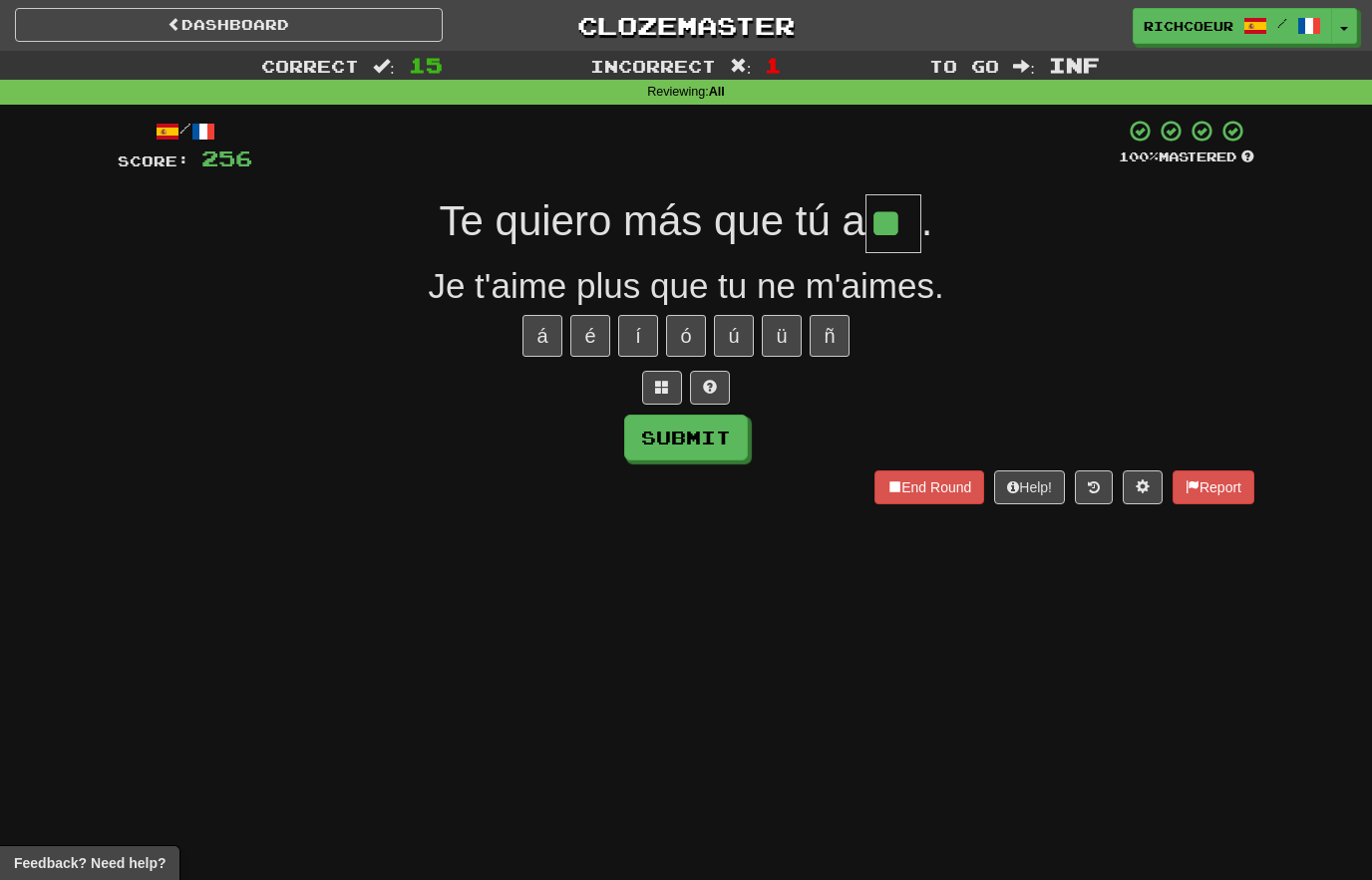 type on "**" 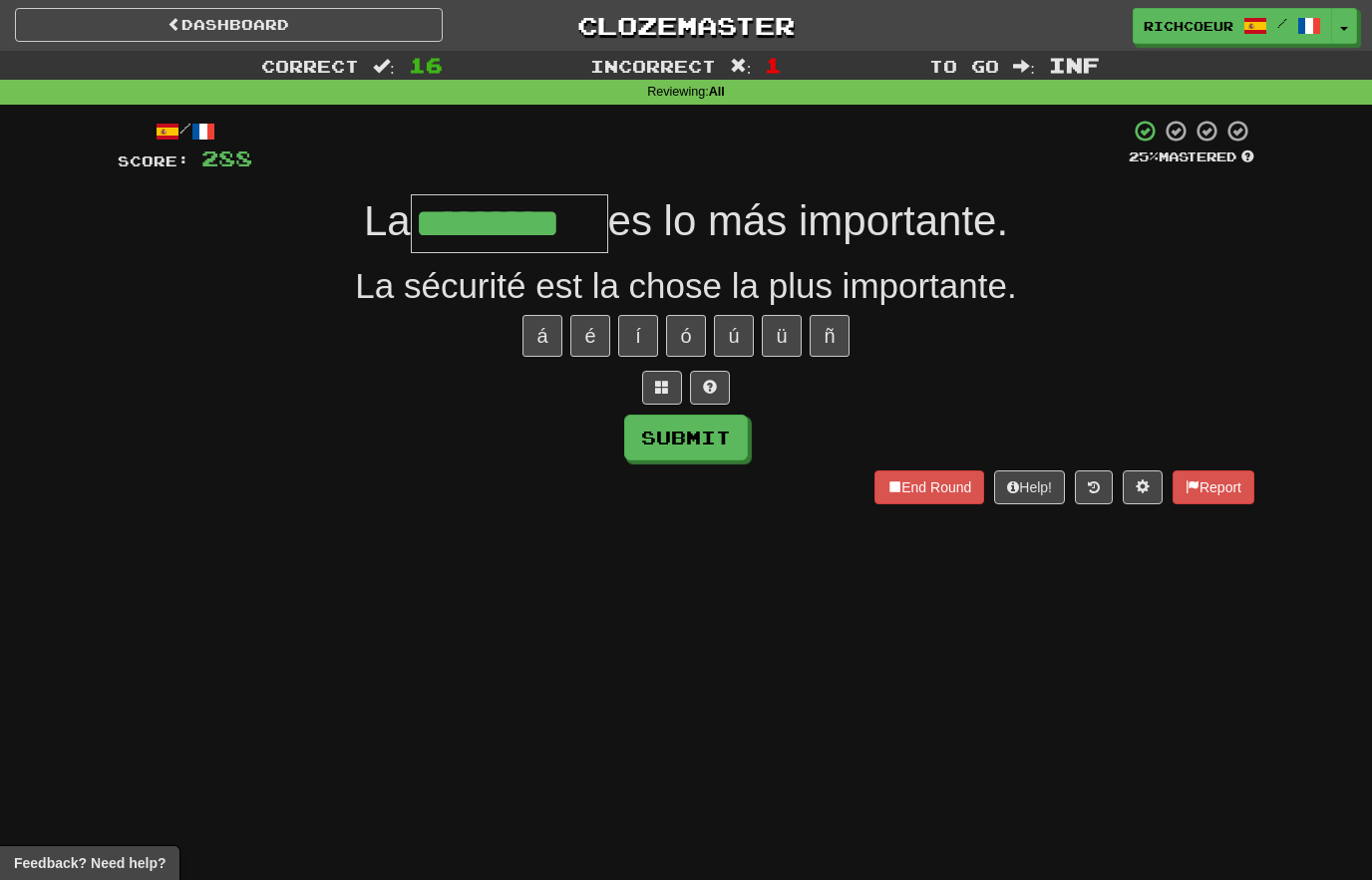 type on "*********" 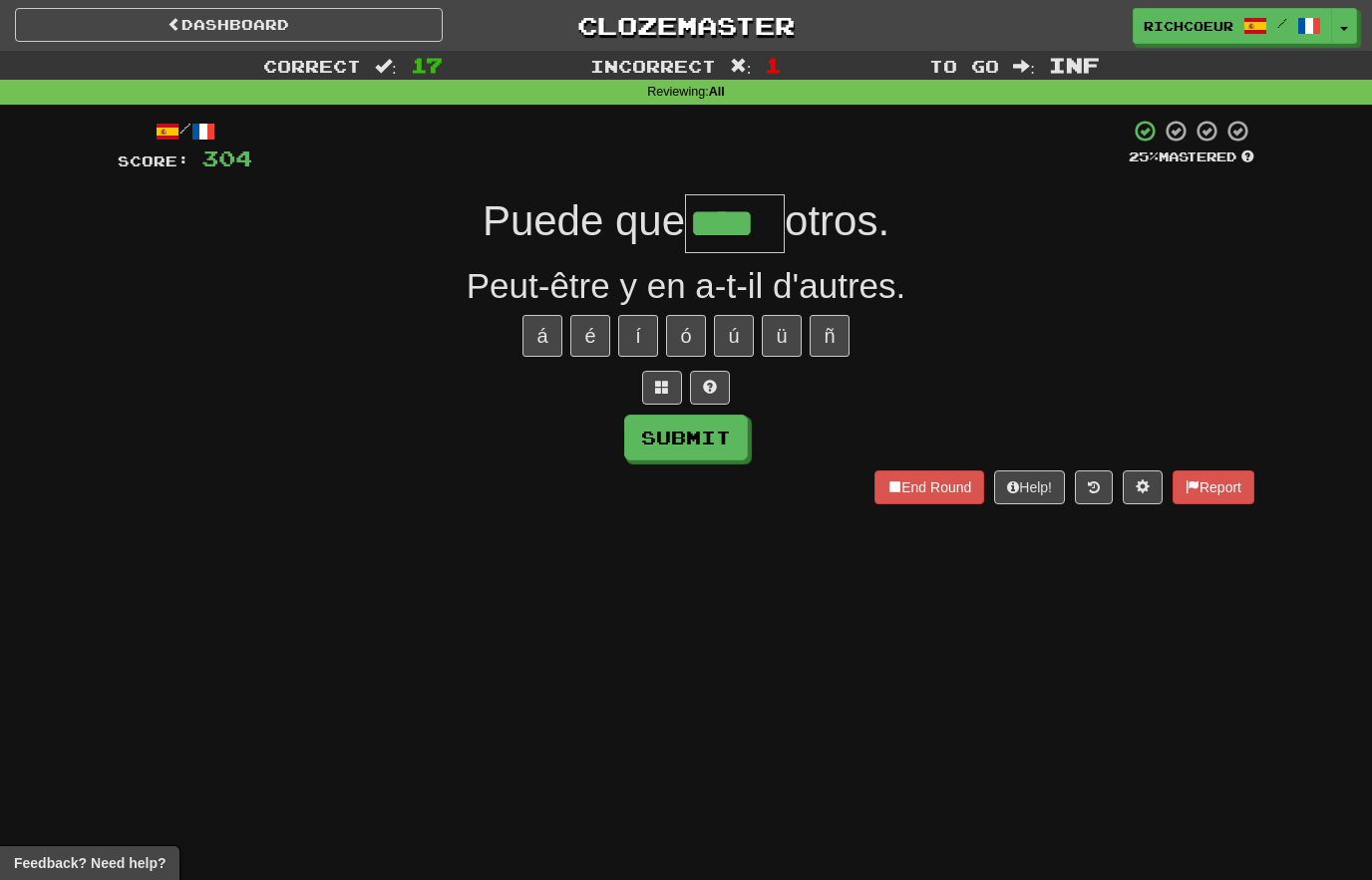 type on "****" 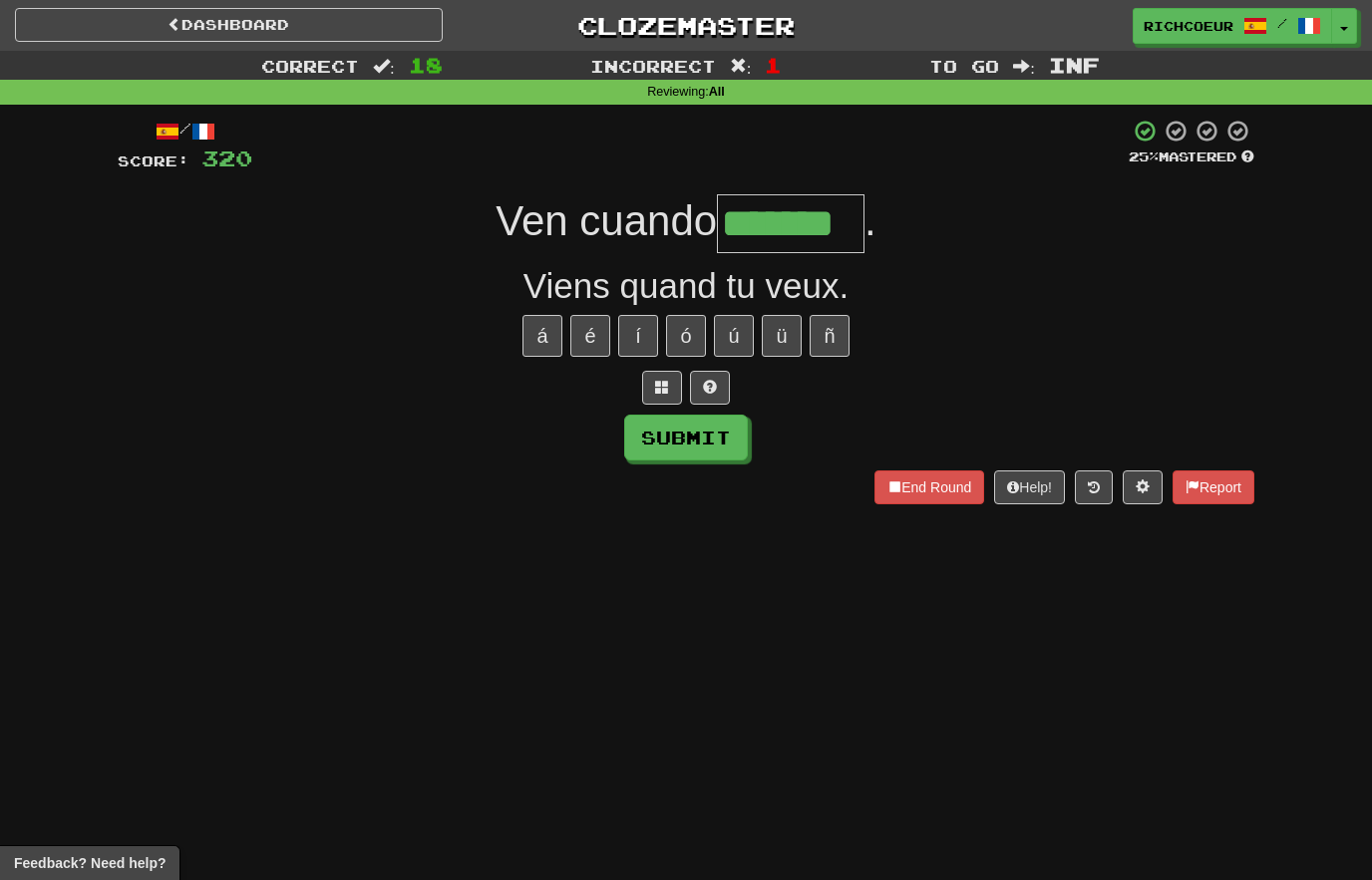 type on "*******" 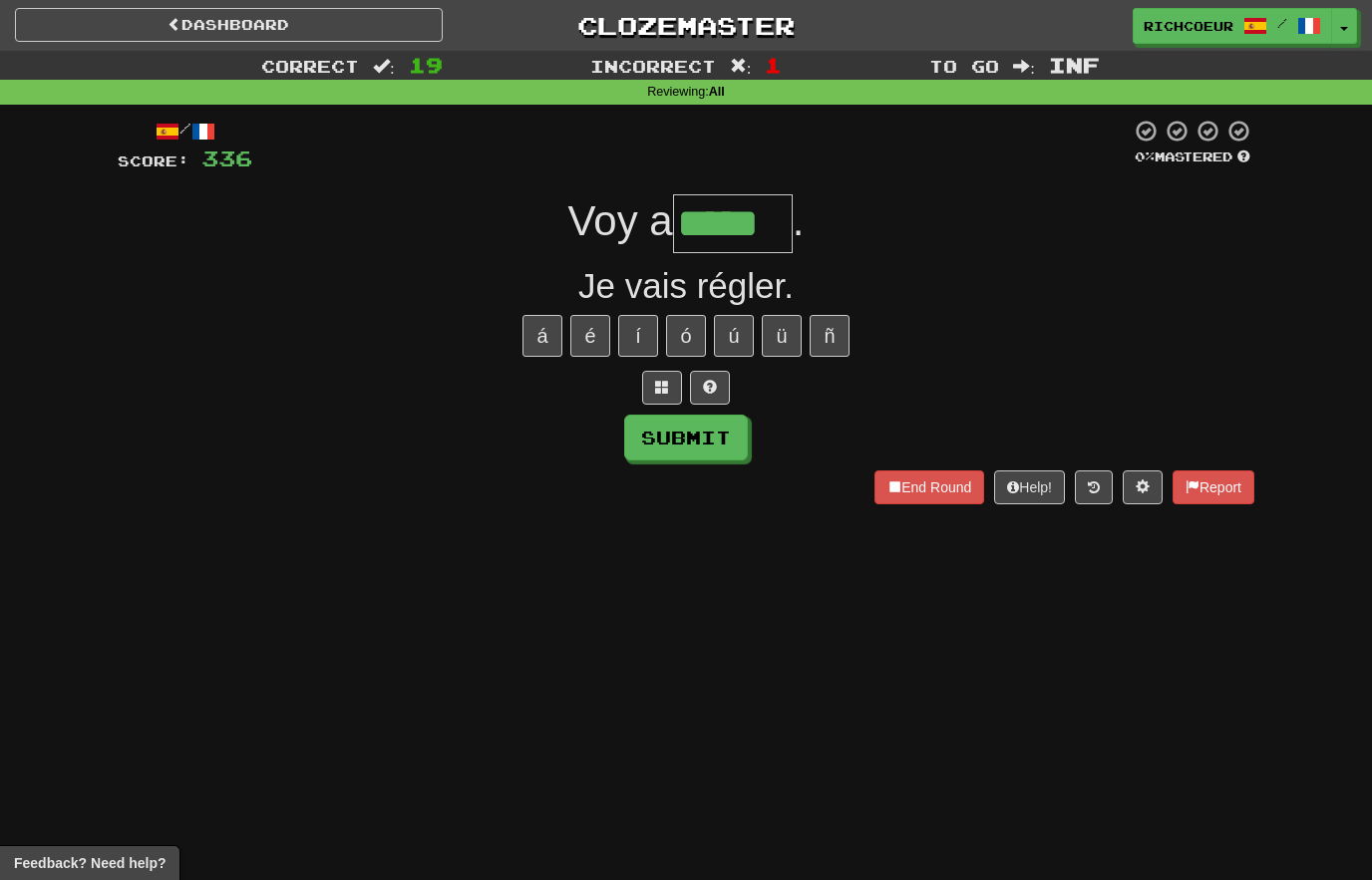 type on "*****" 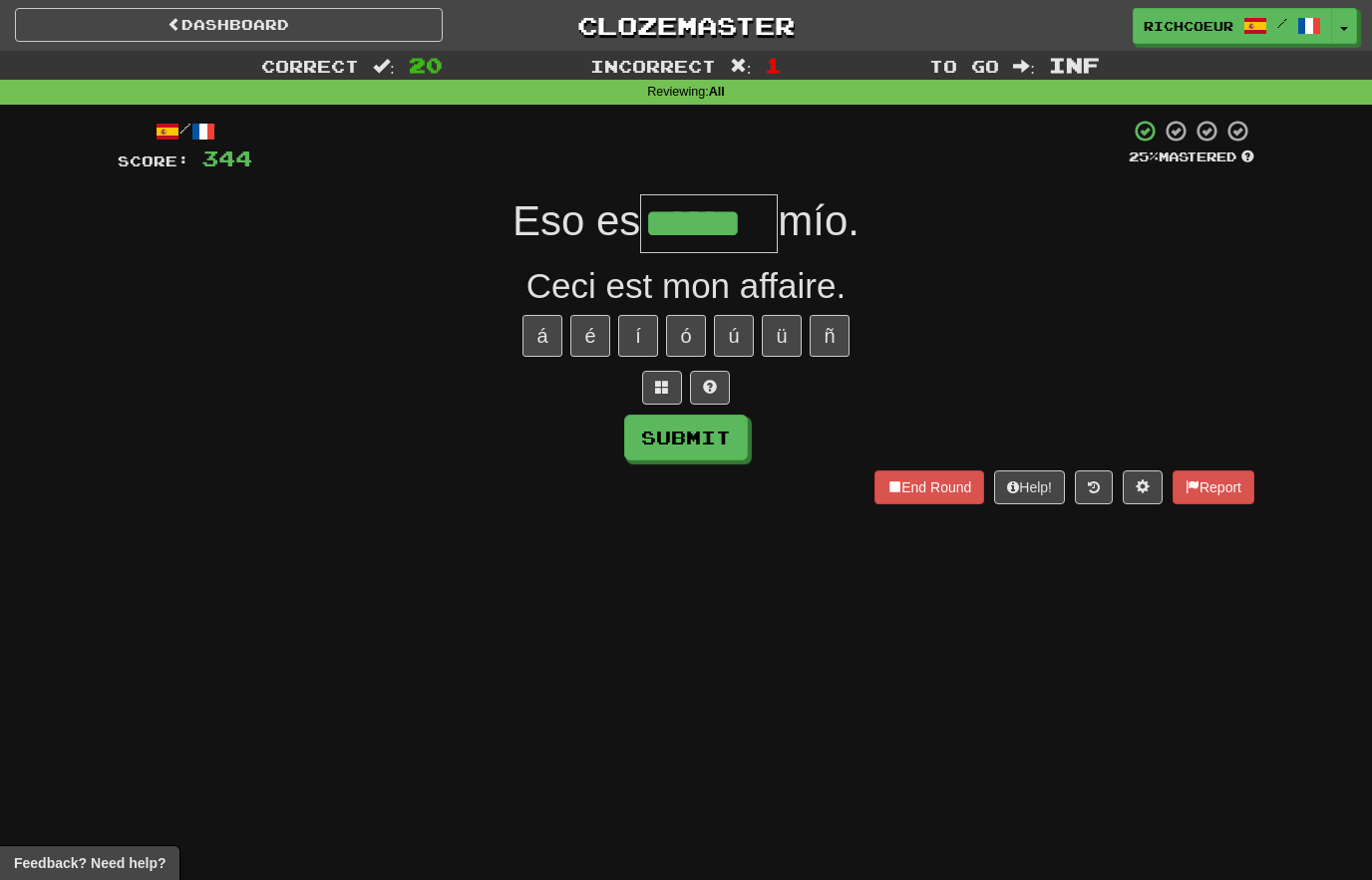 type on "******" 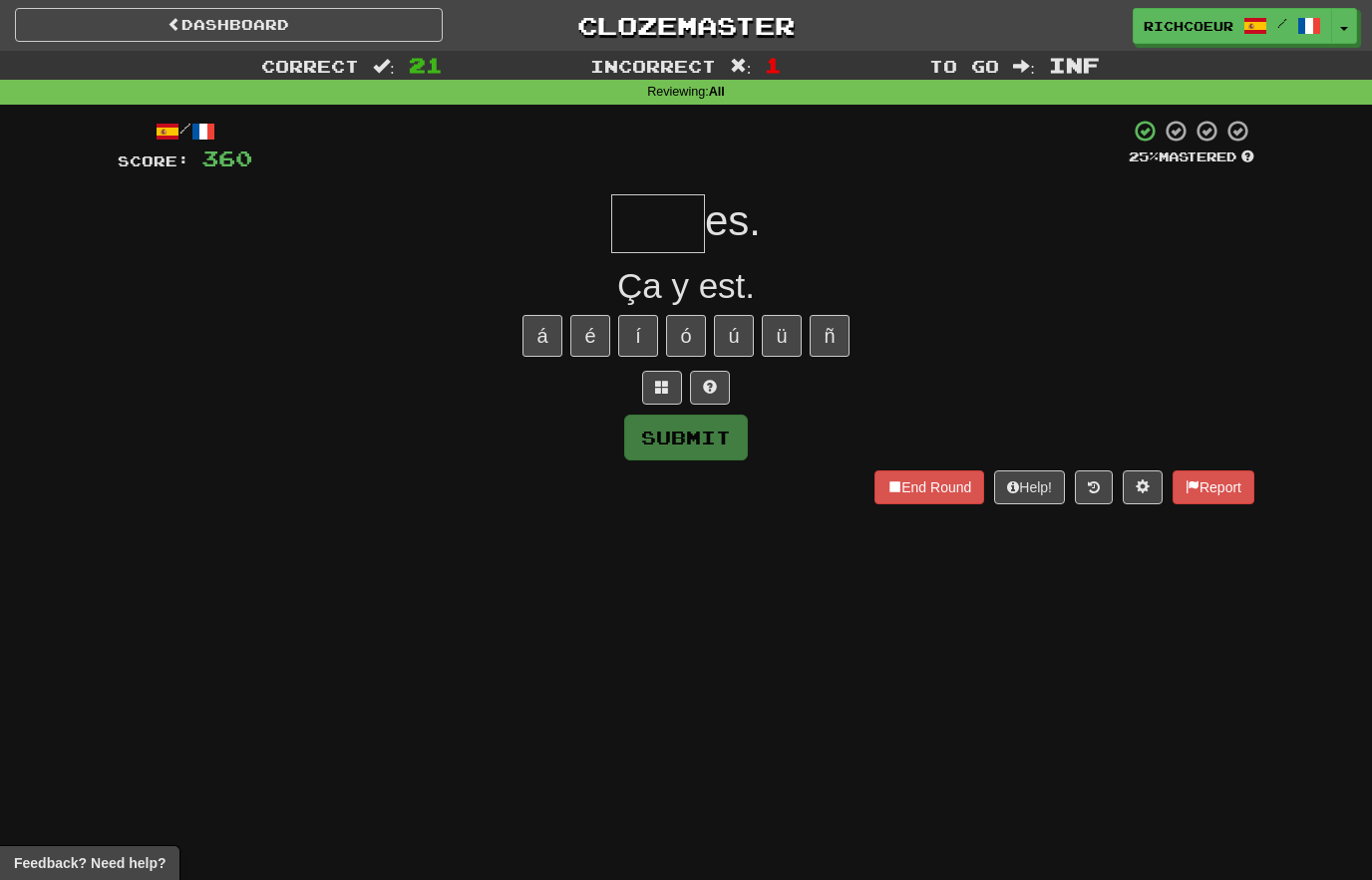 type on "*" 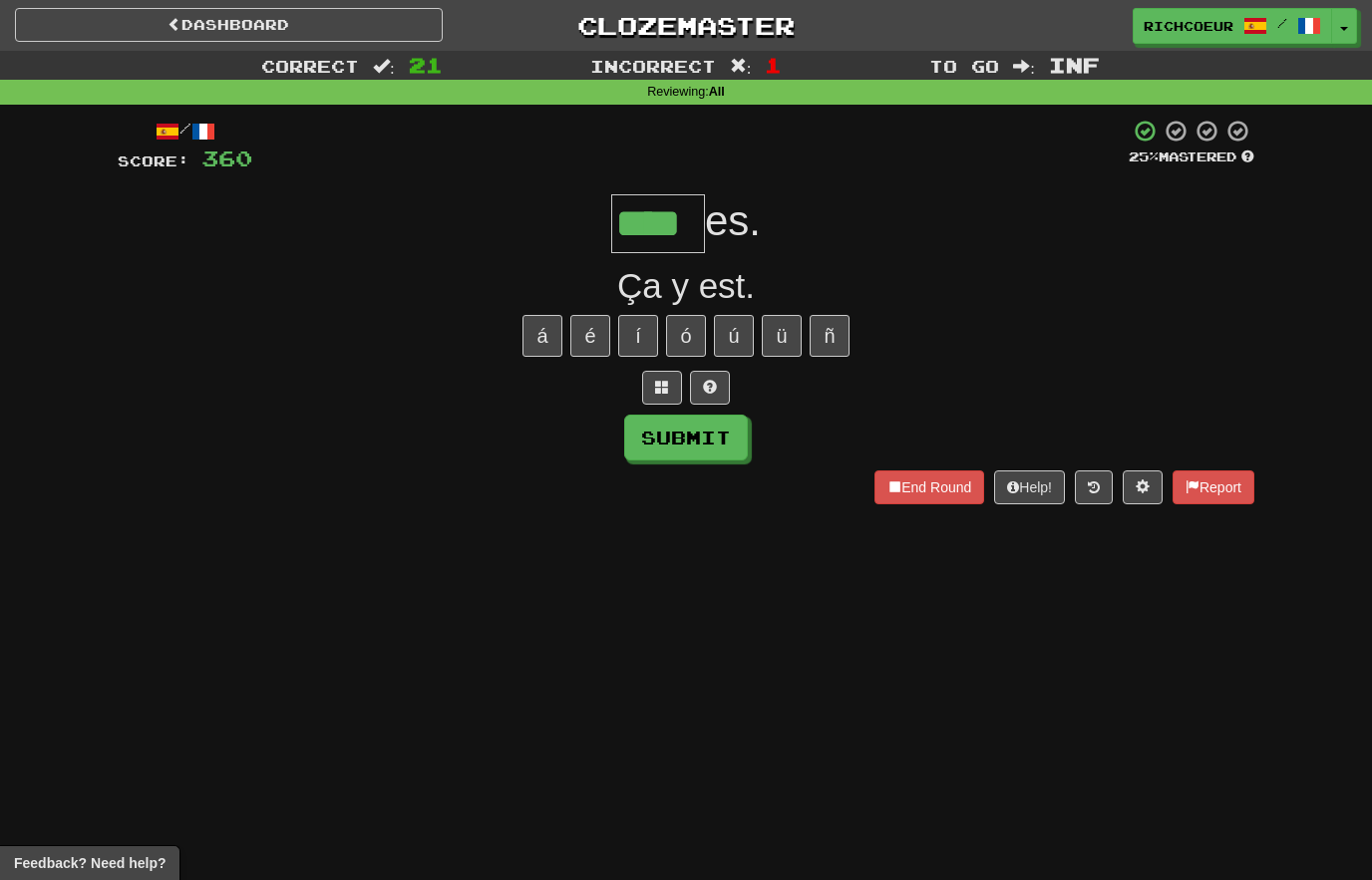 type on "****" 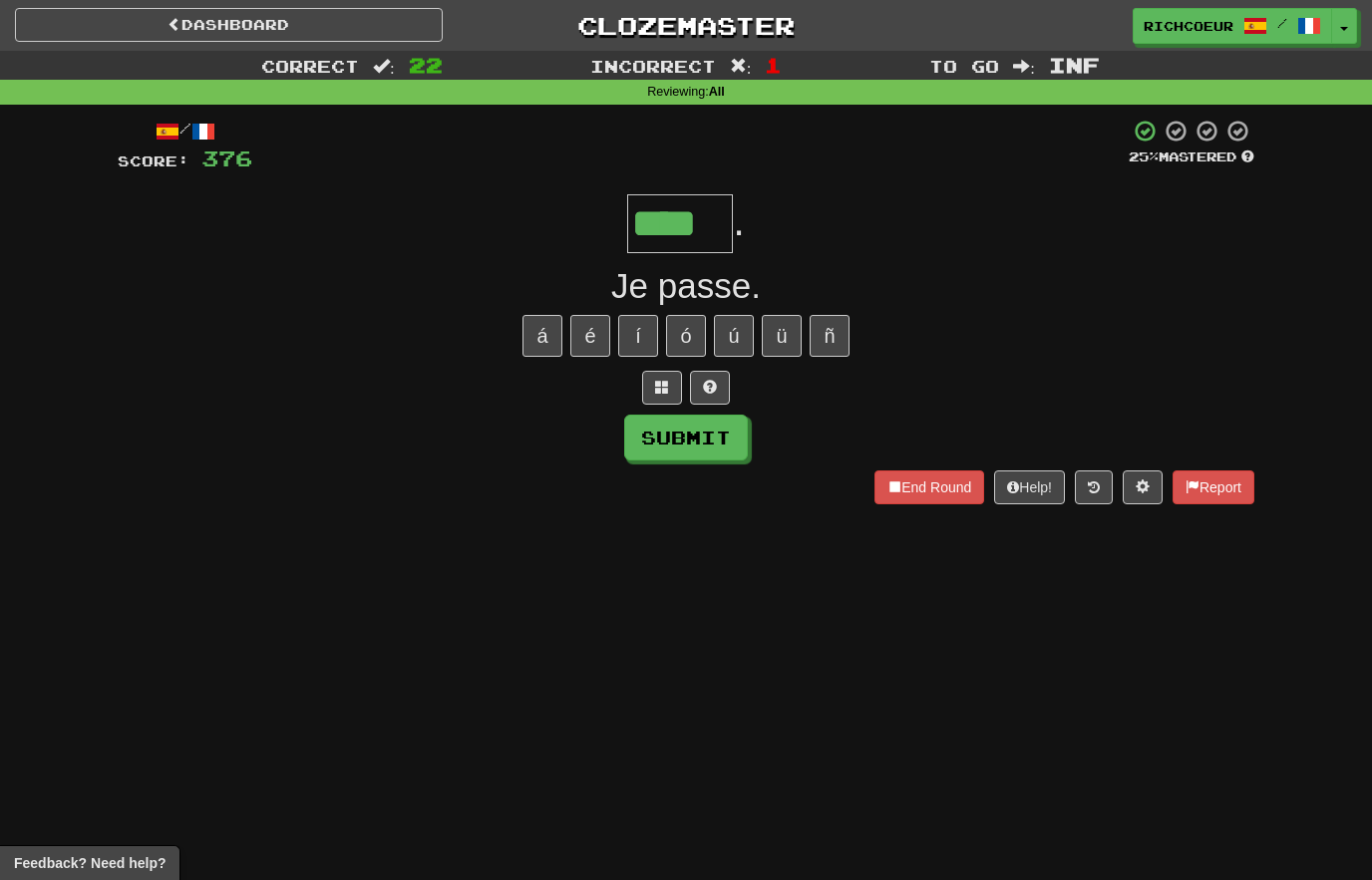 type on "****" 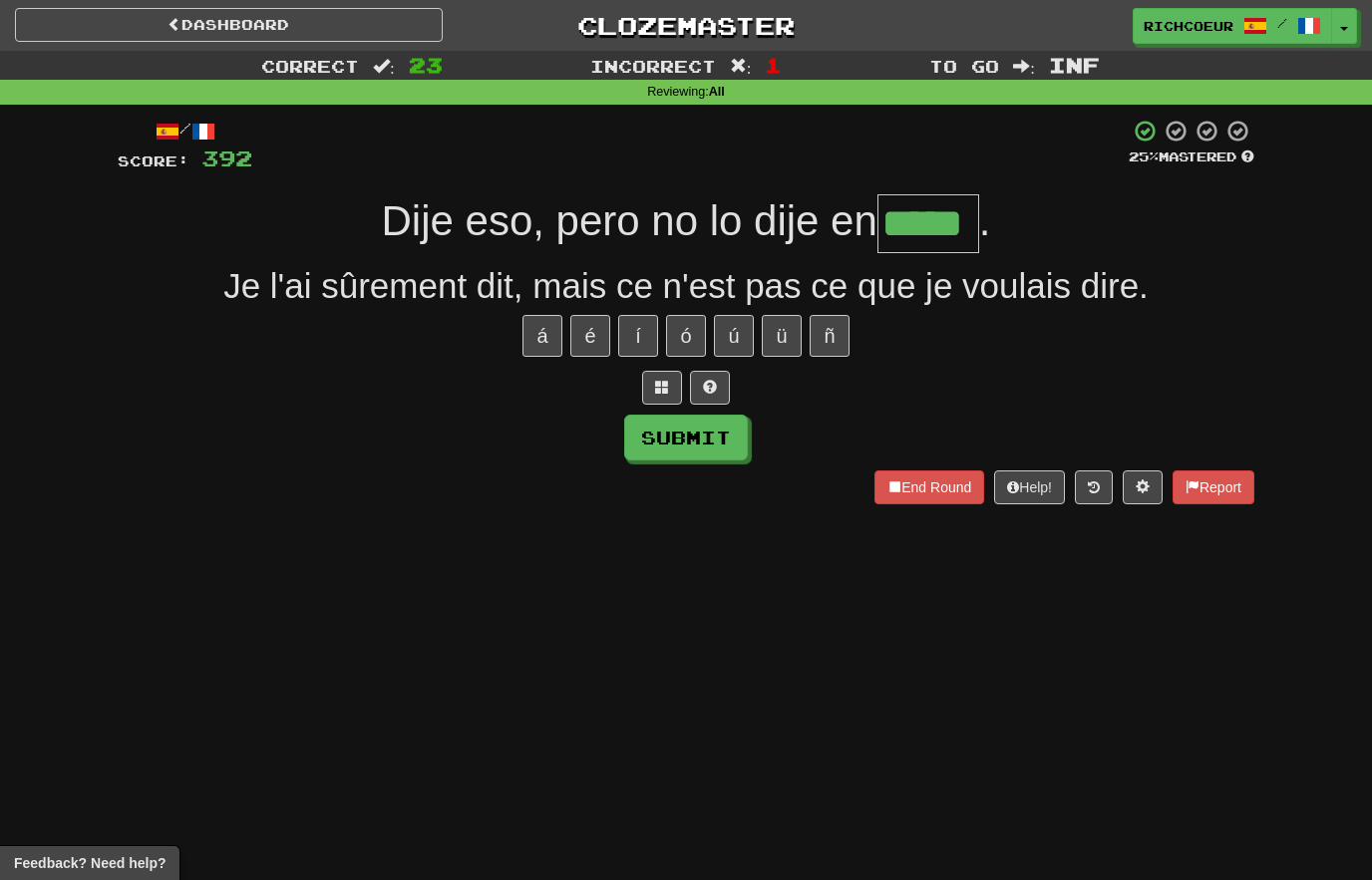 type on "*****" 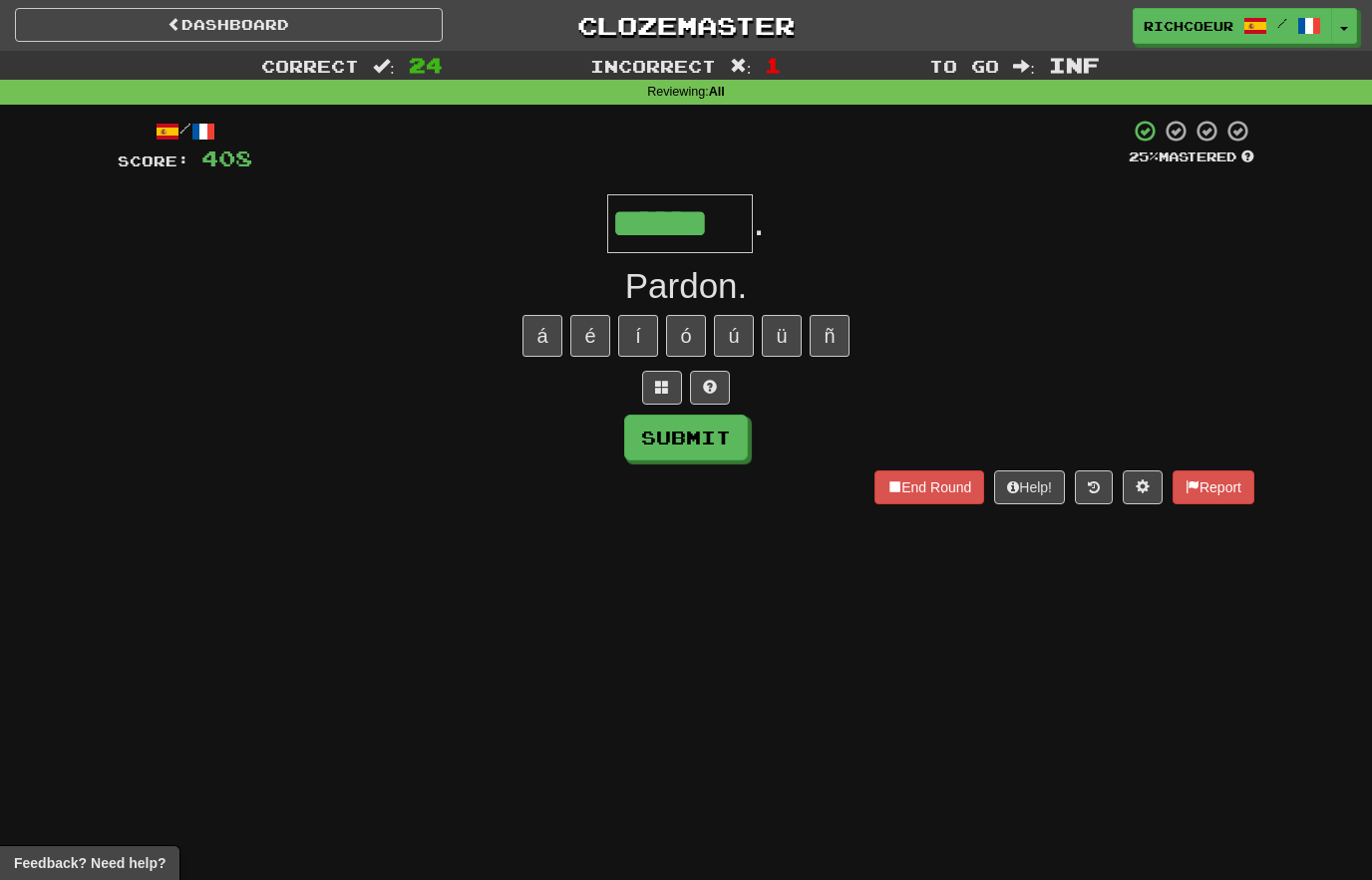 type on "******" 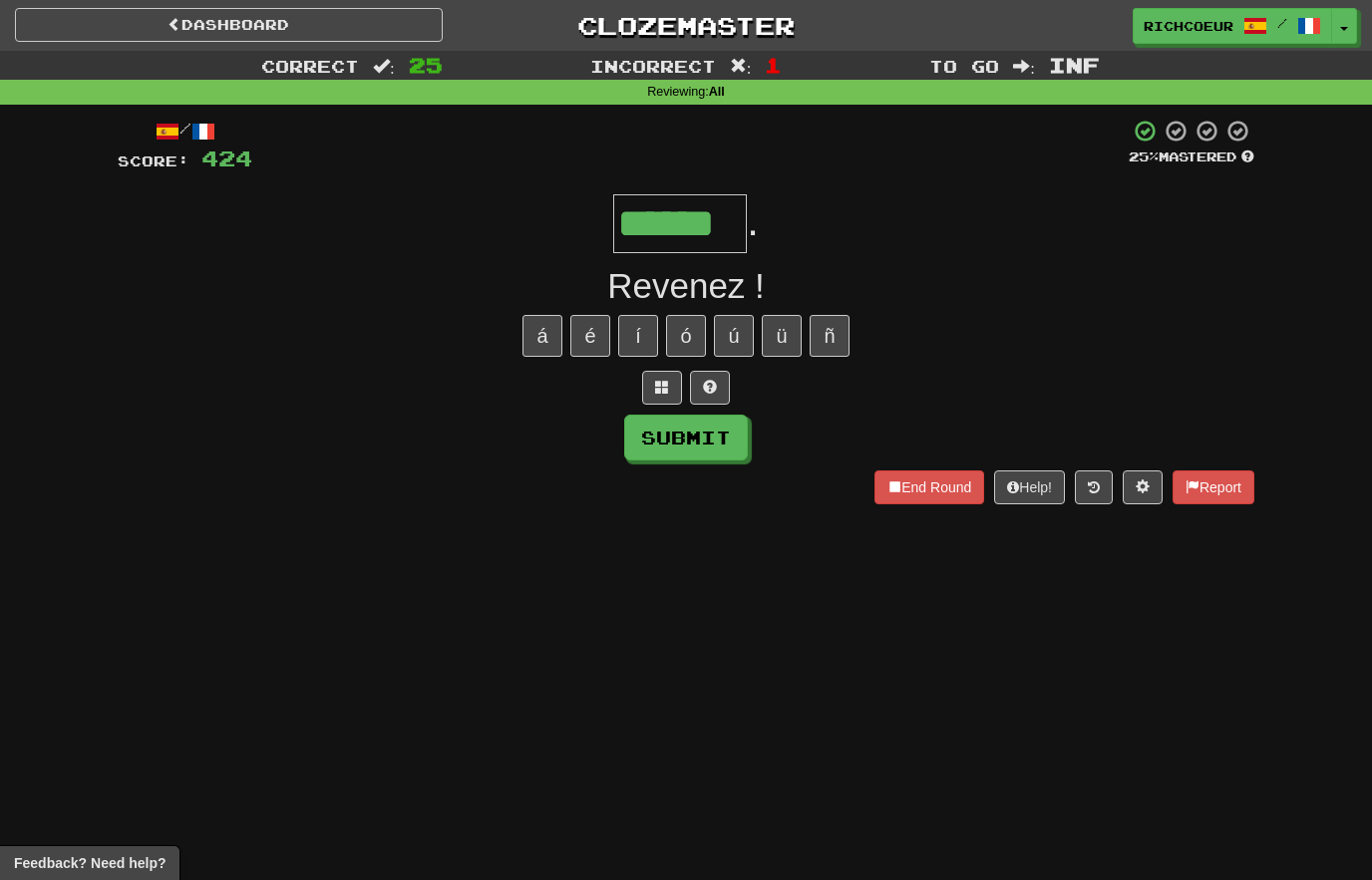 type on "******" 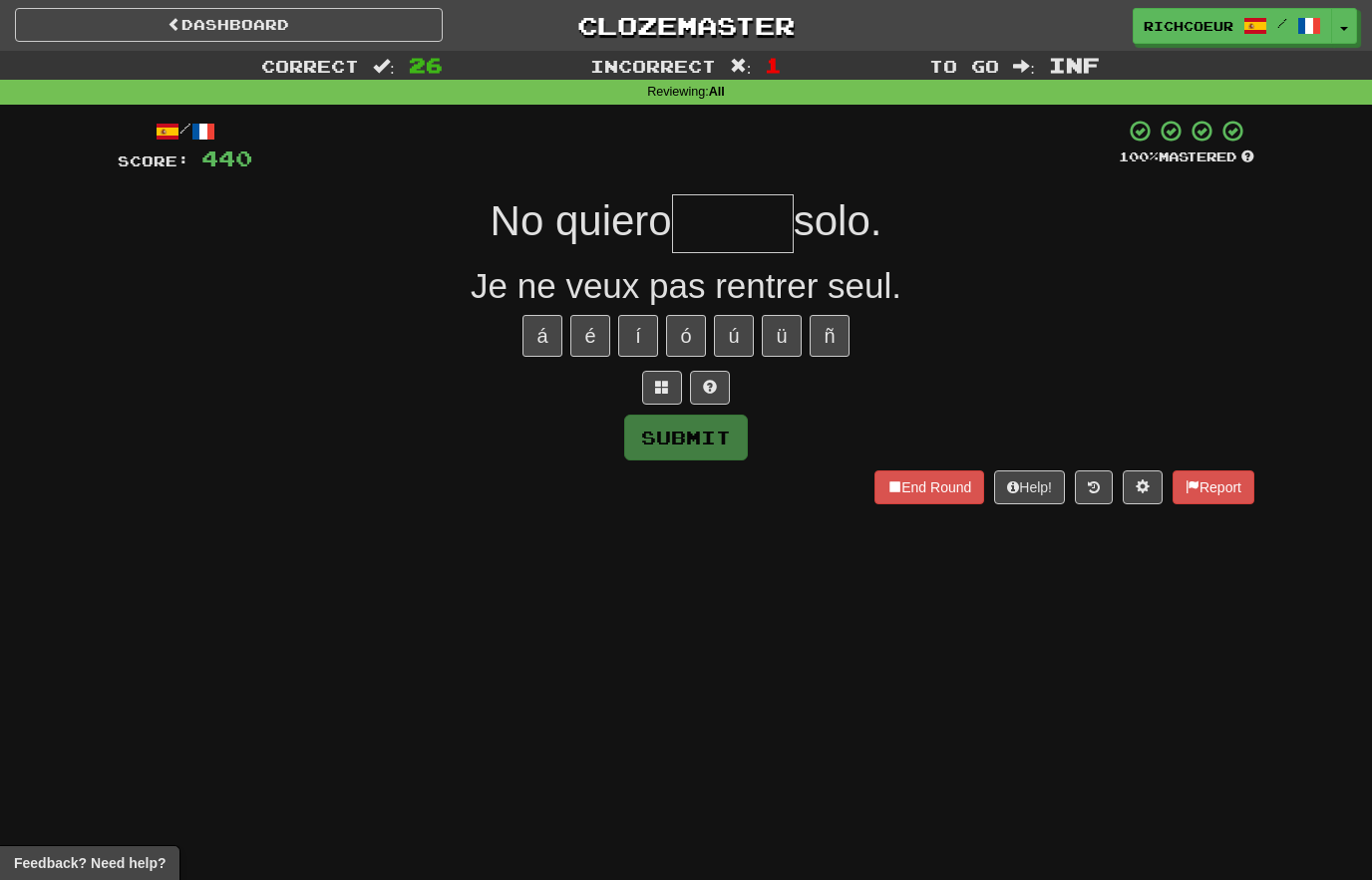 type on "******" 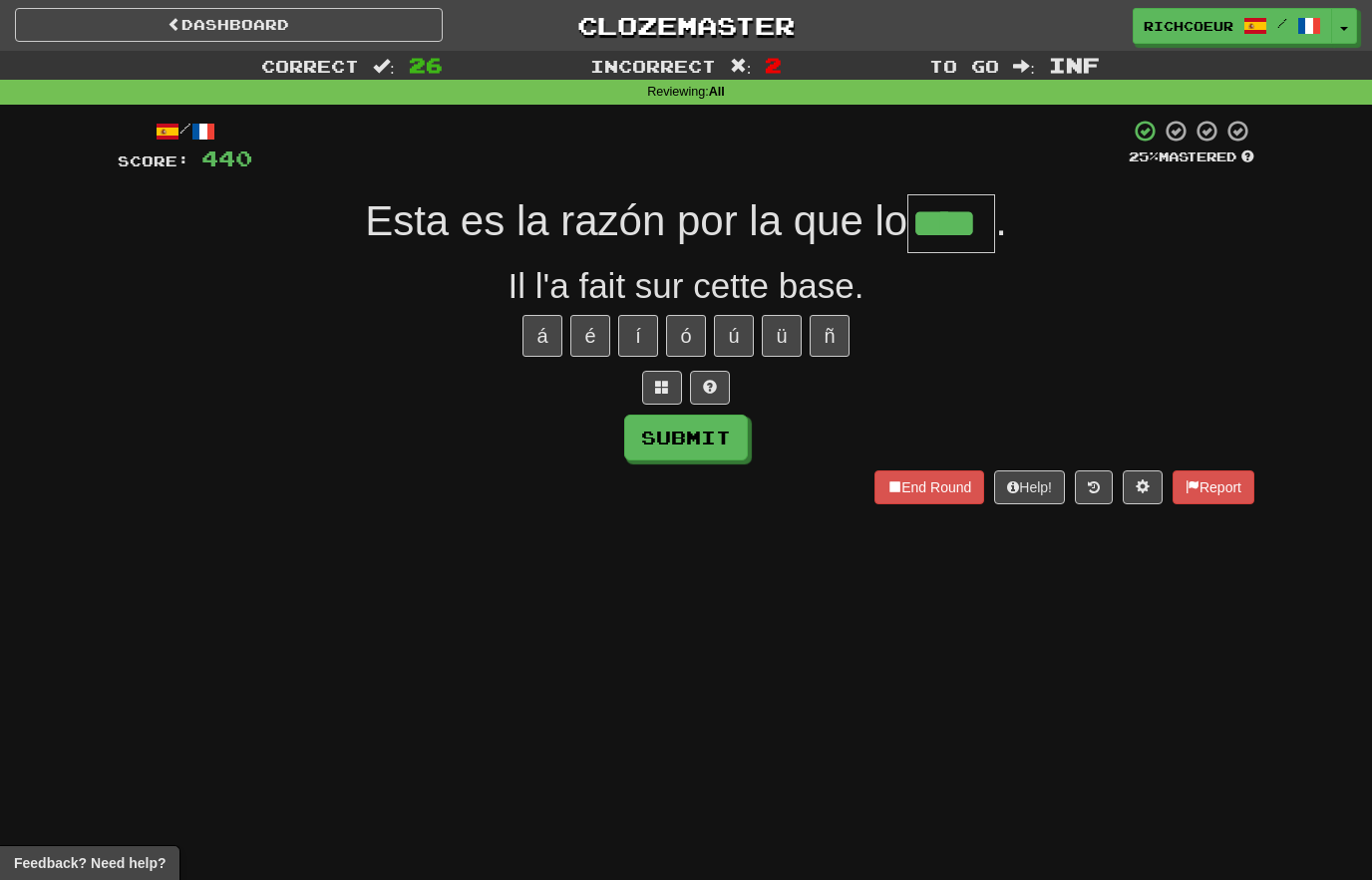 type on "****" 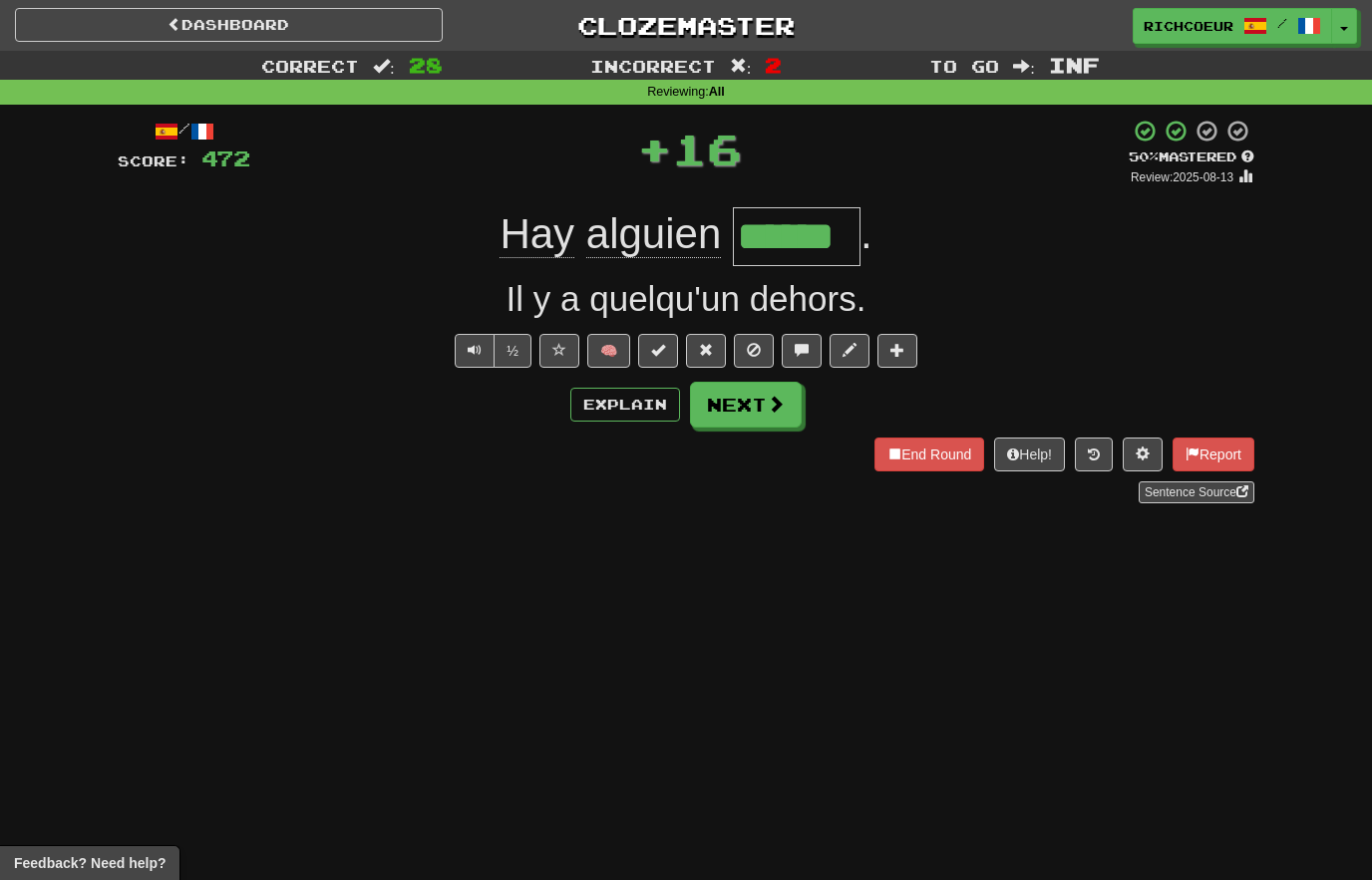 type on "******" 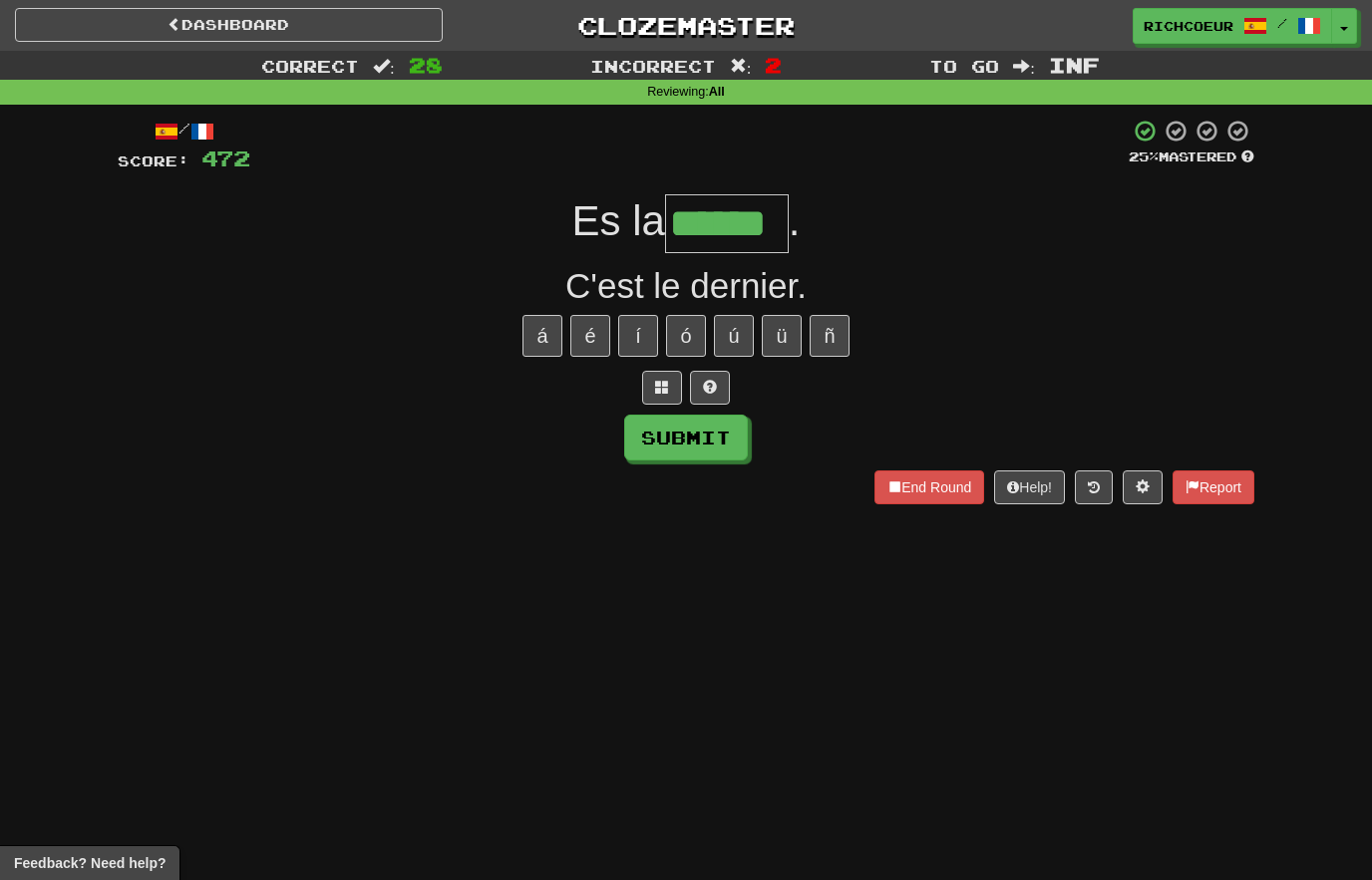 type on "******" 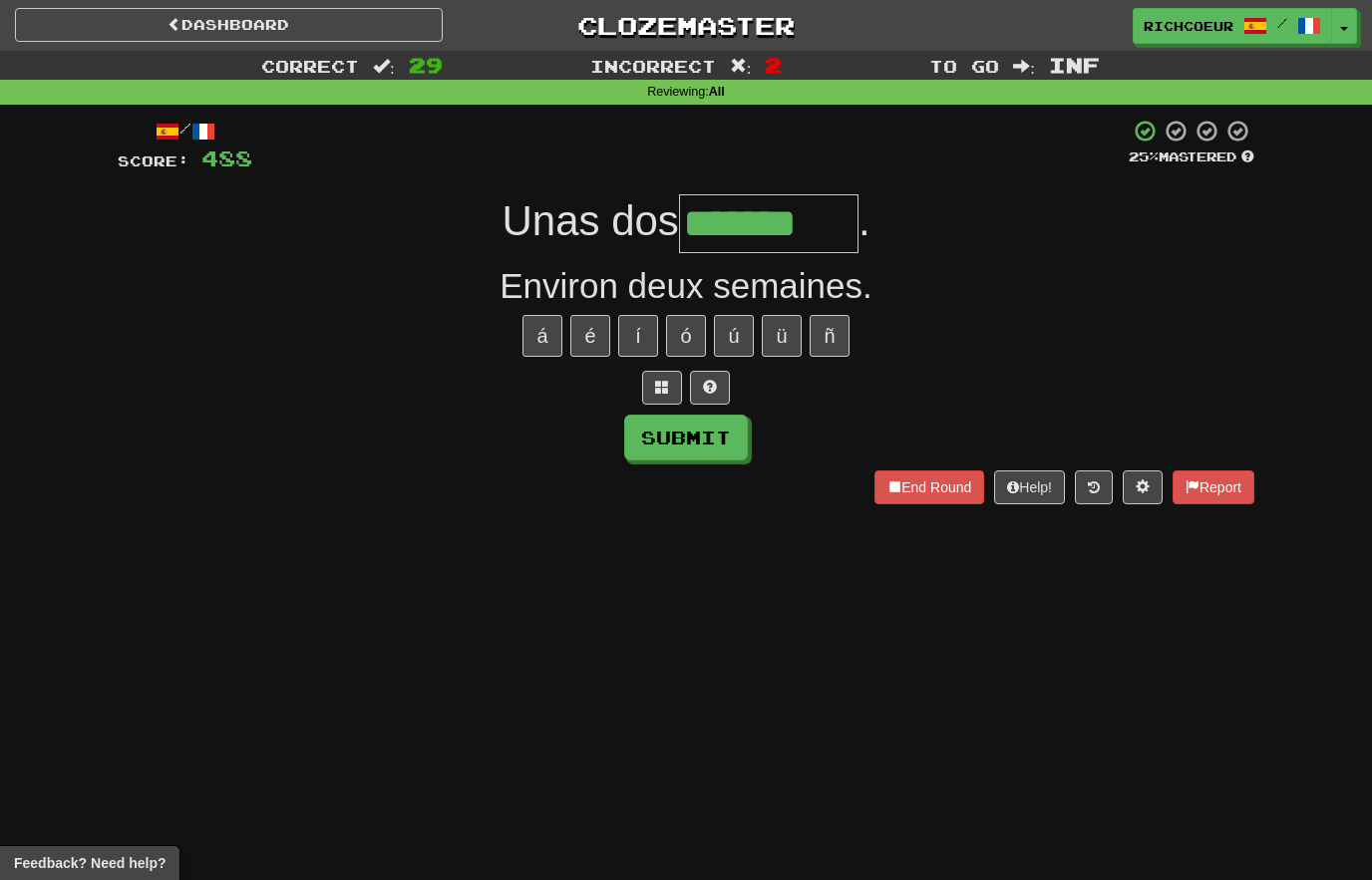type on "*******" 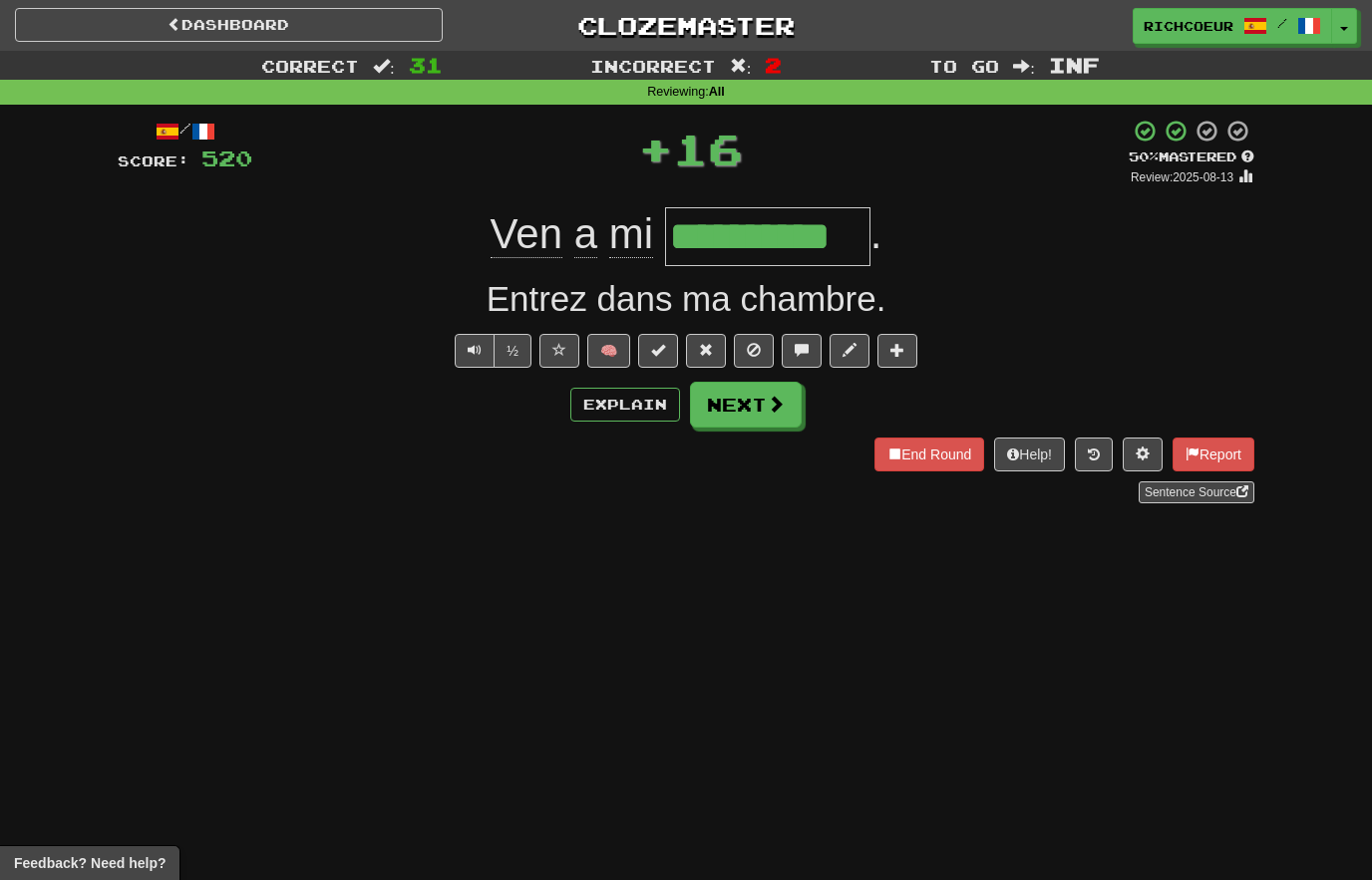 type on "**********" 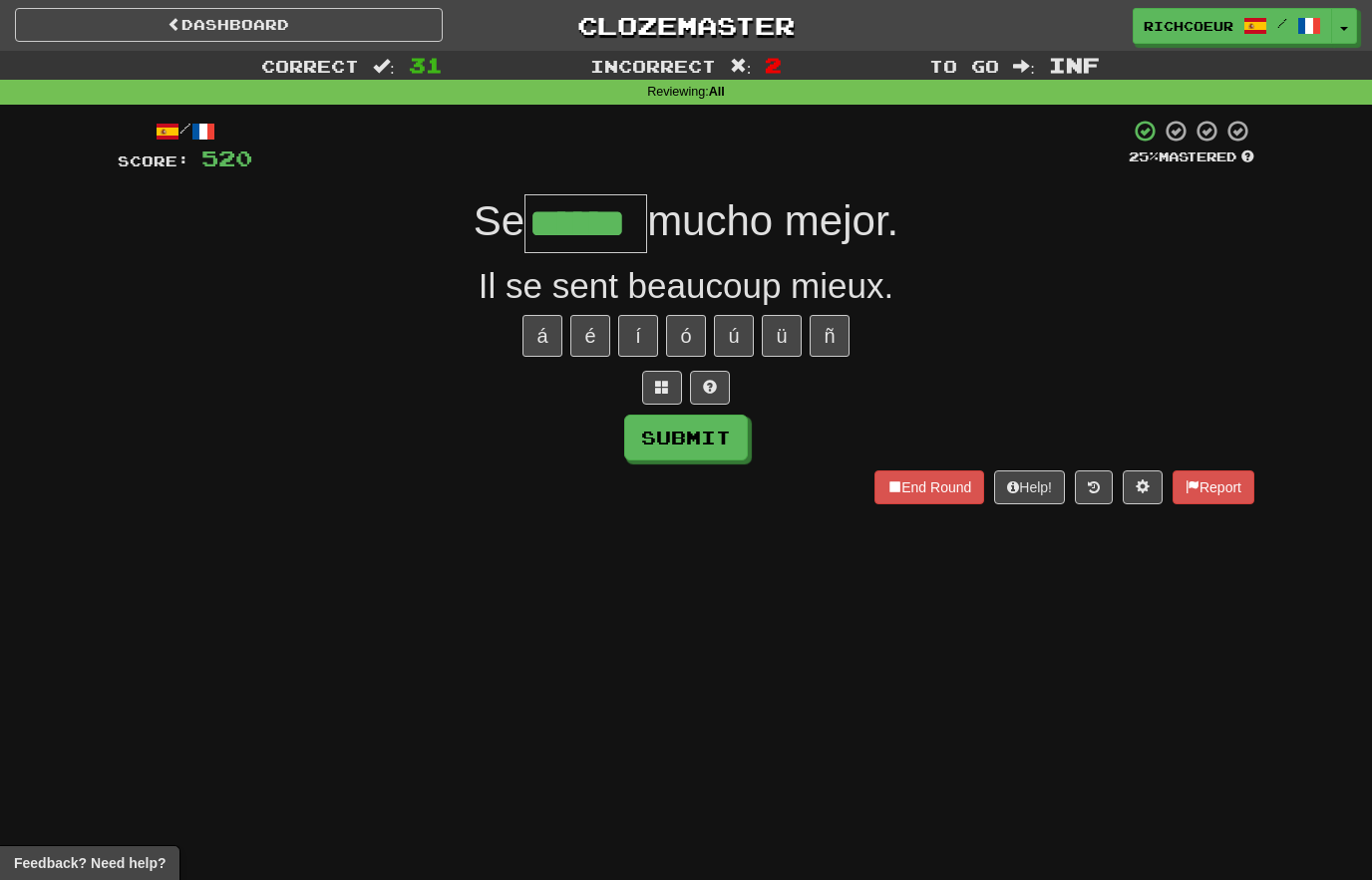 type on "******" 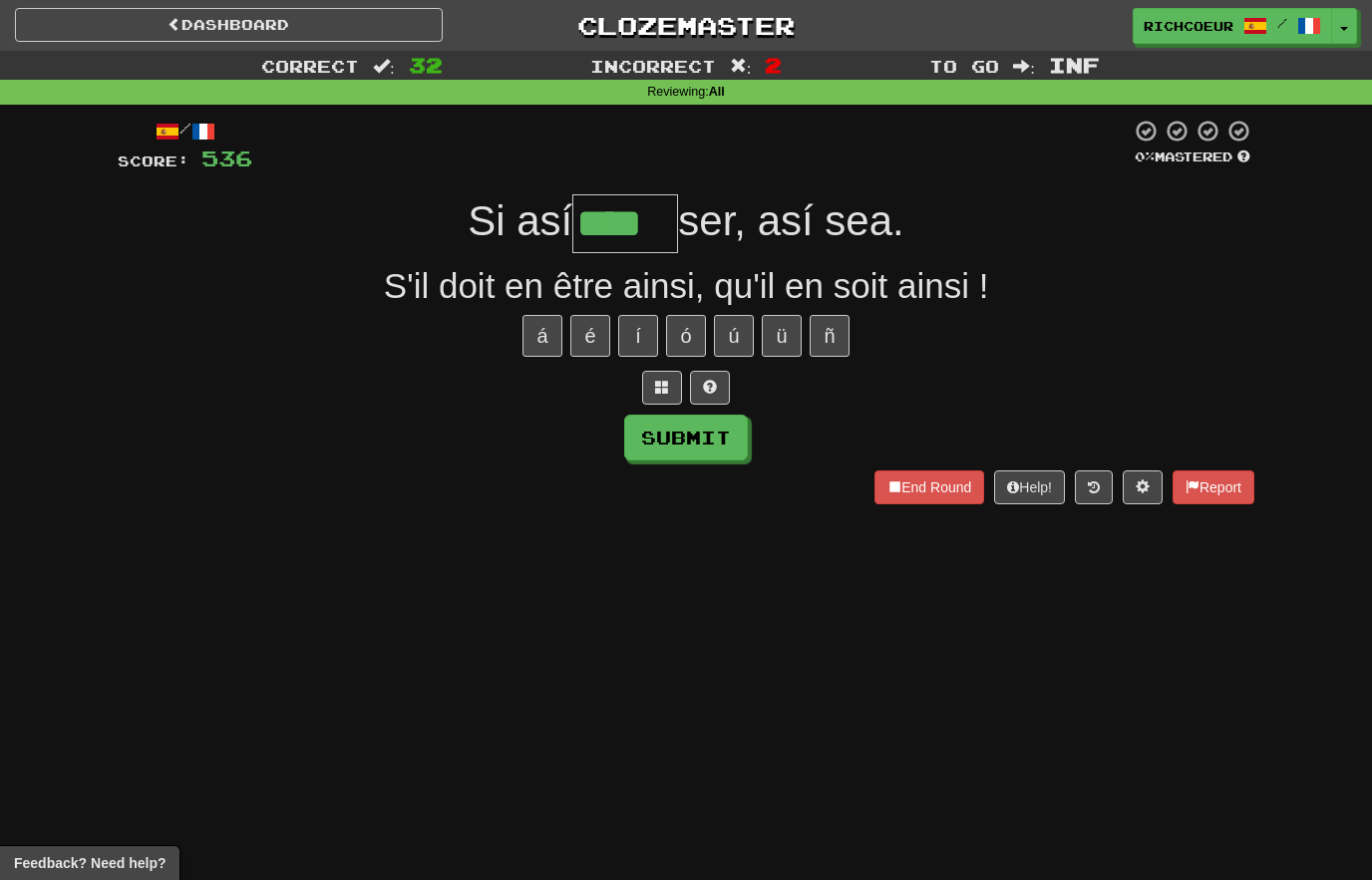 type on "****" 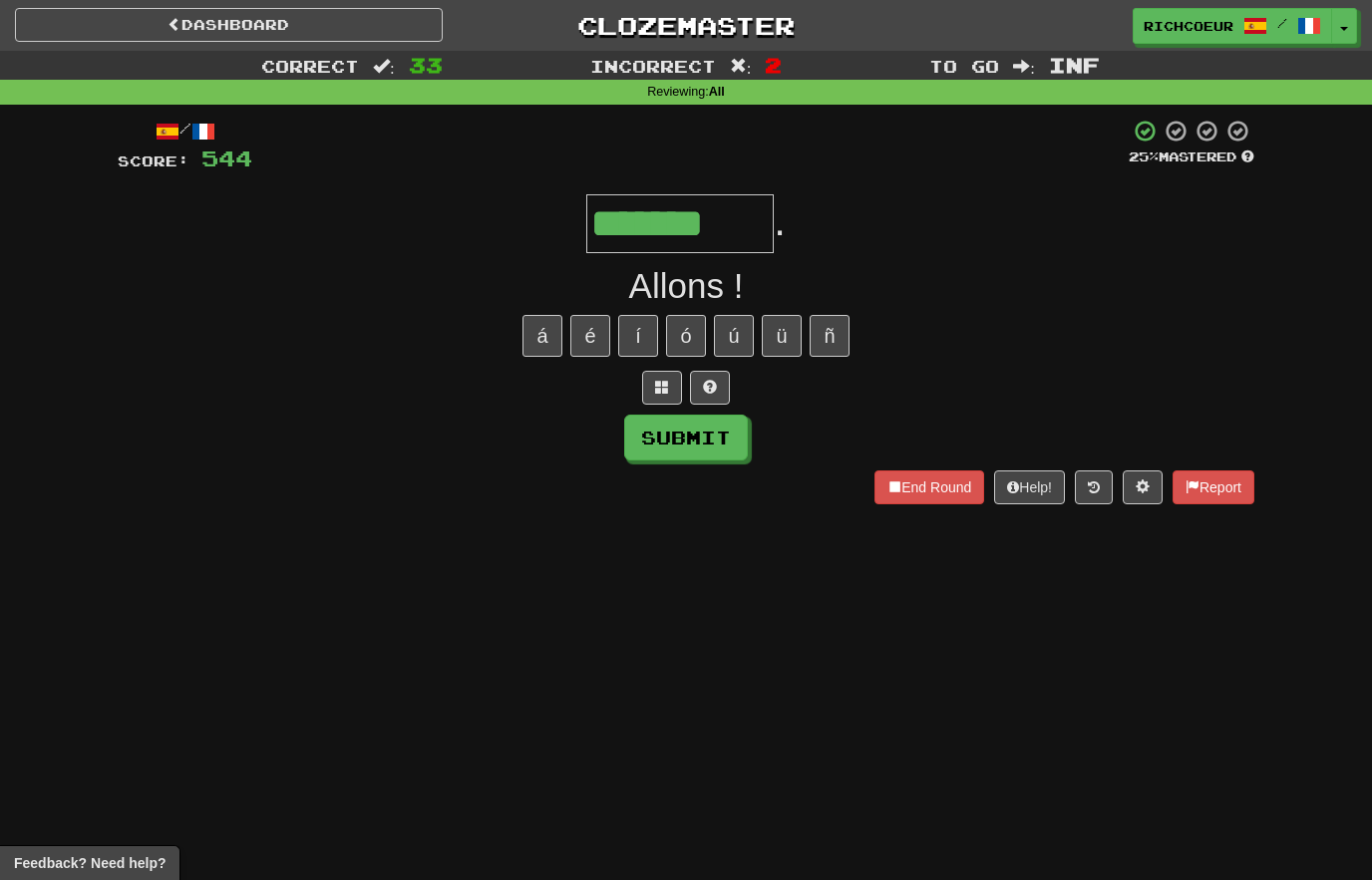 type on "*******" 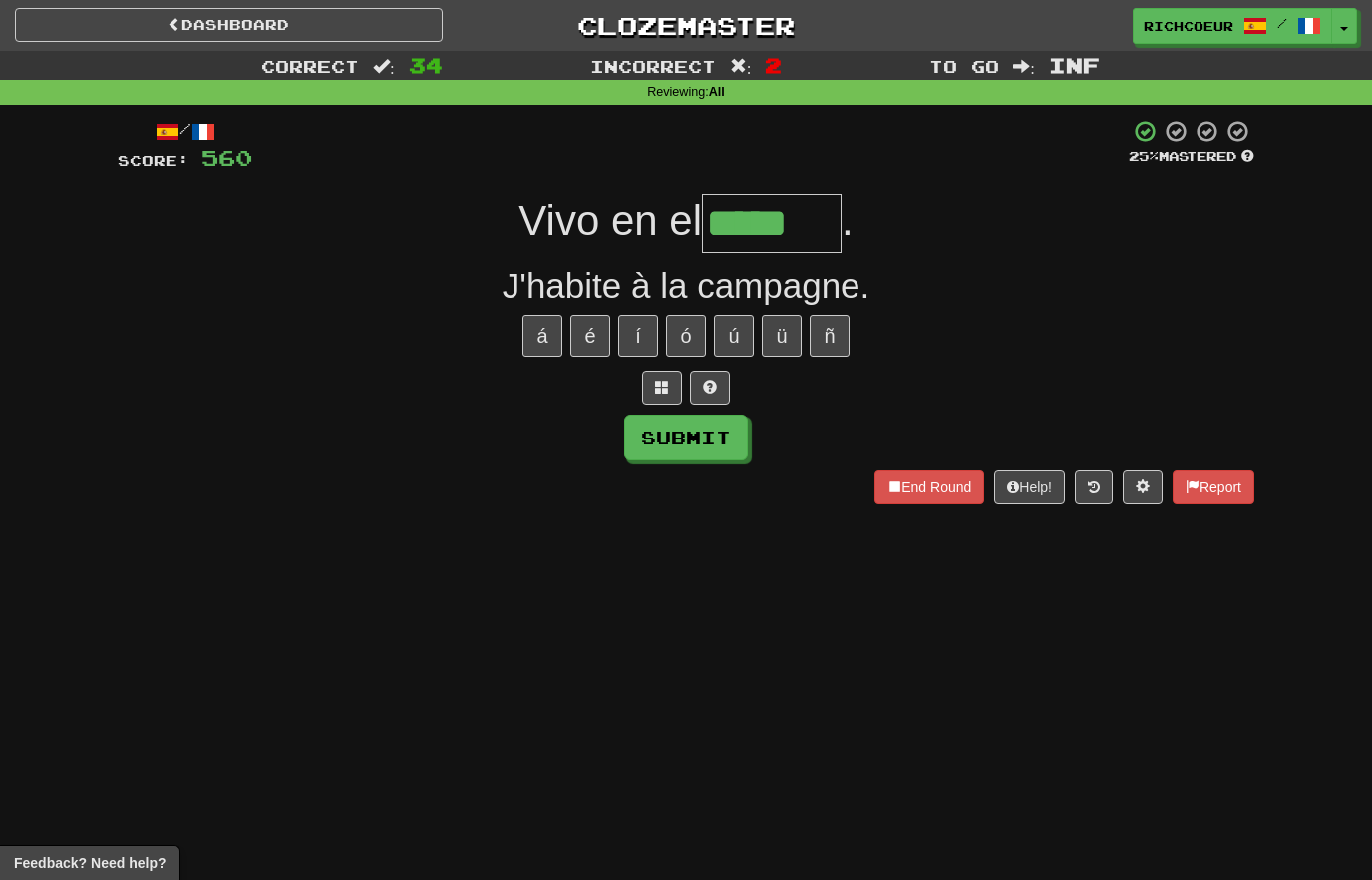 type on "*****" 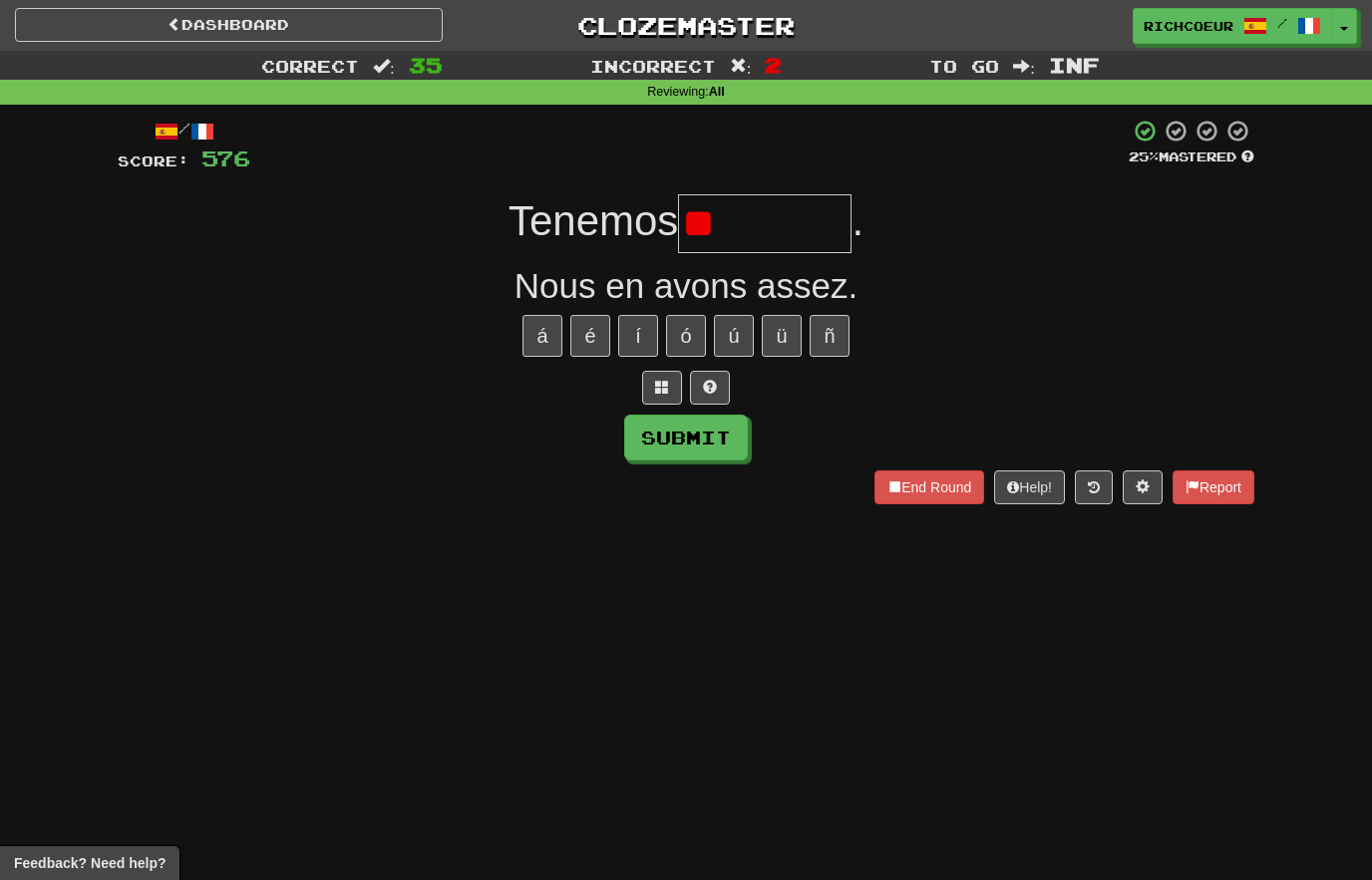 type on "*" 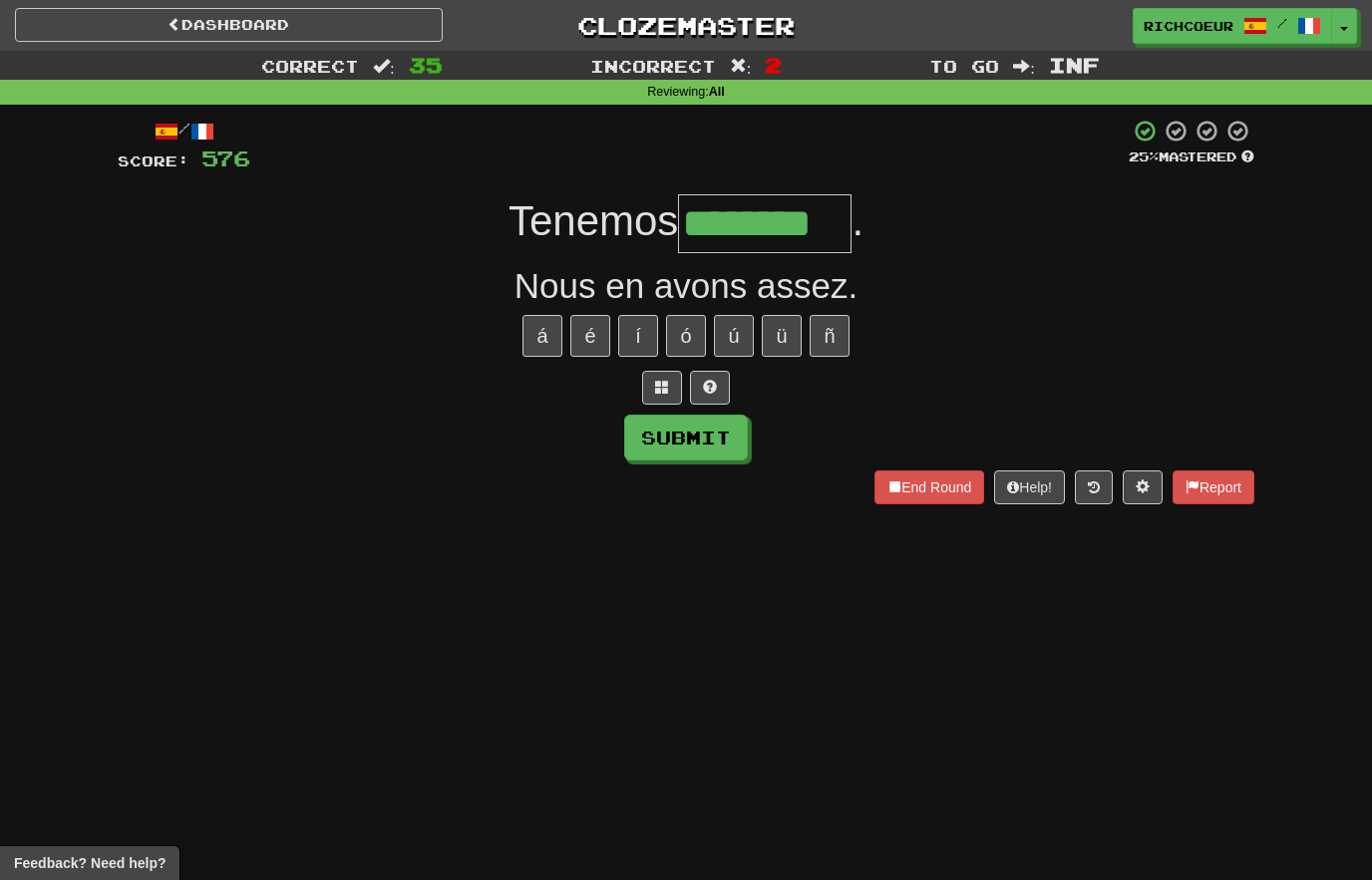 type on "********" 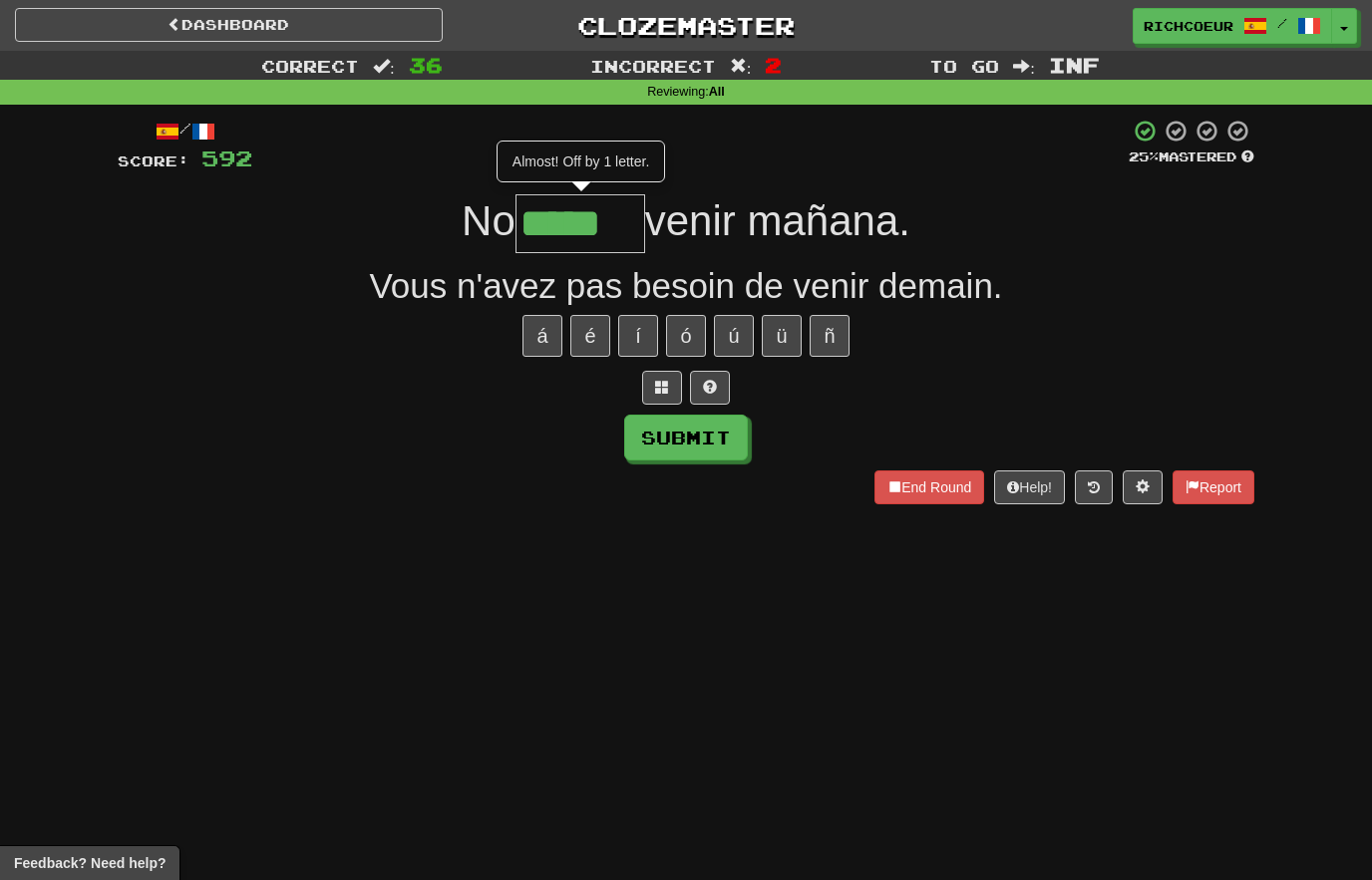 type on "*****" 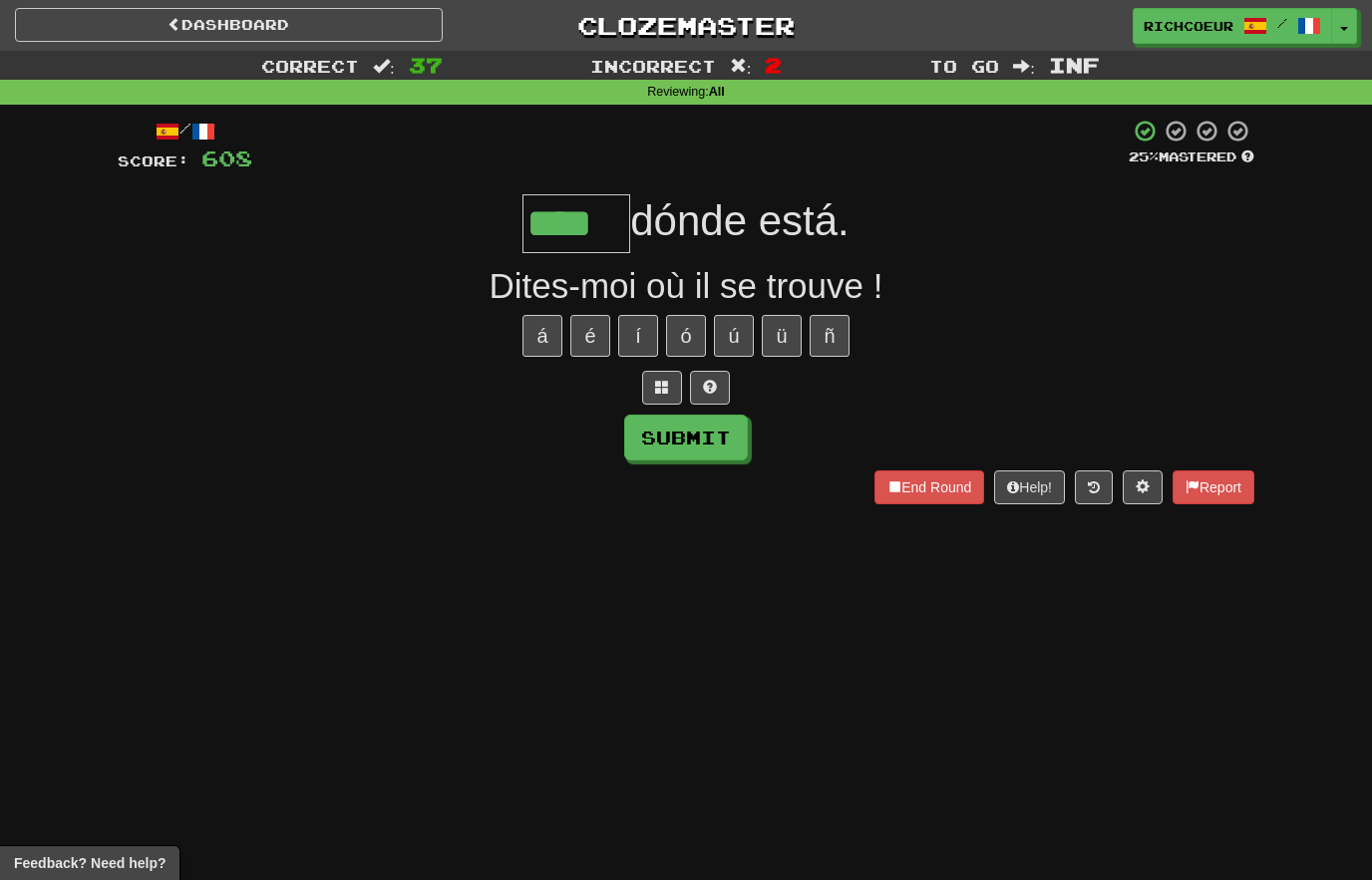 type on "****" 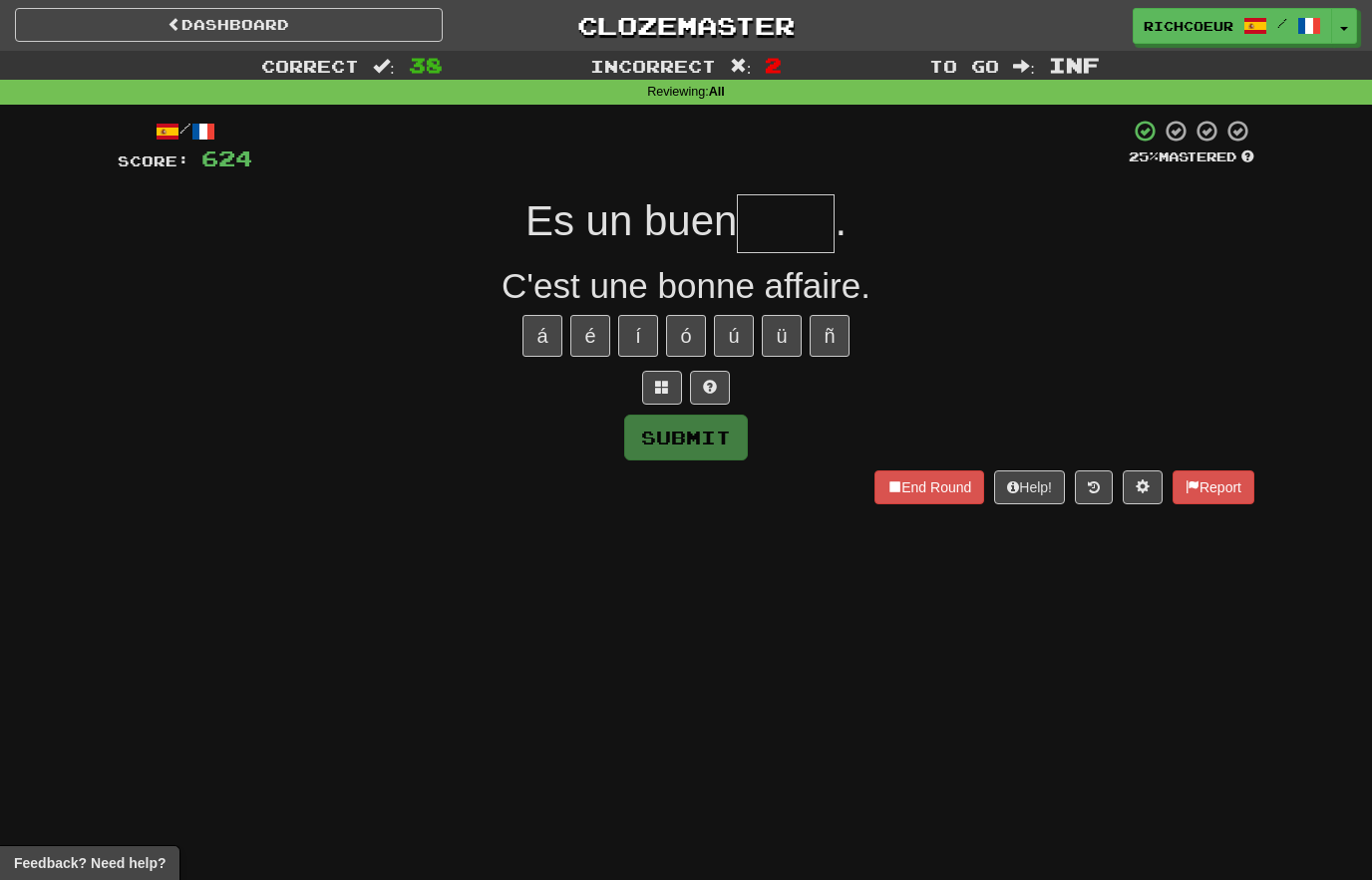 type on "*****" 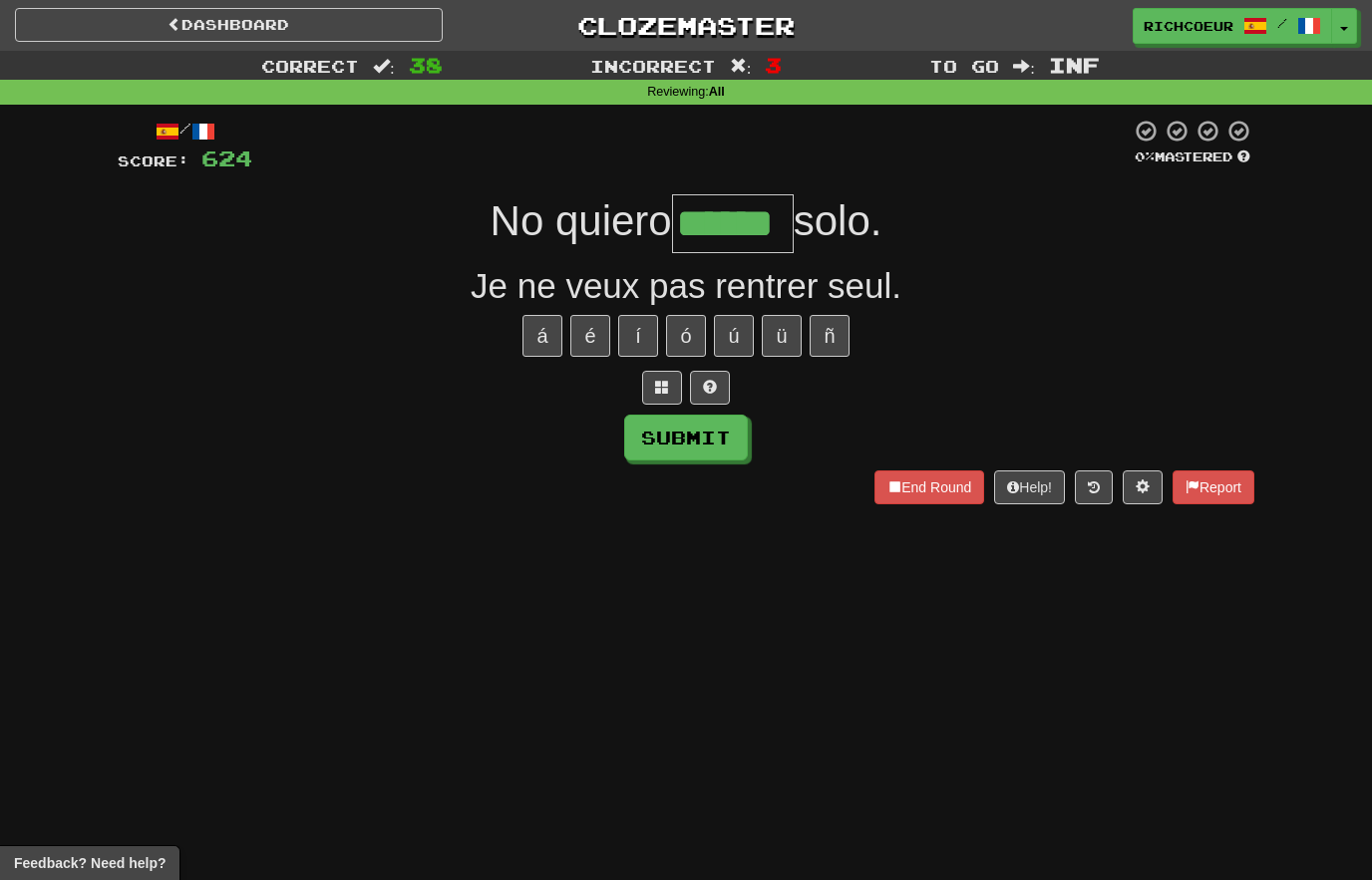 type on "******" 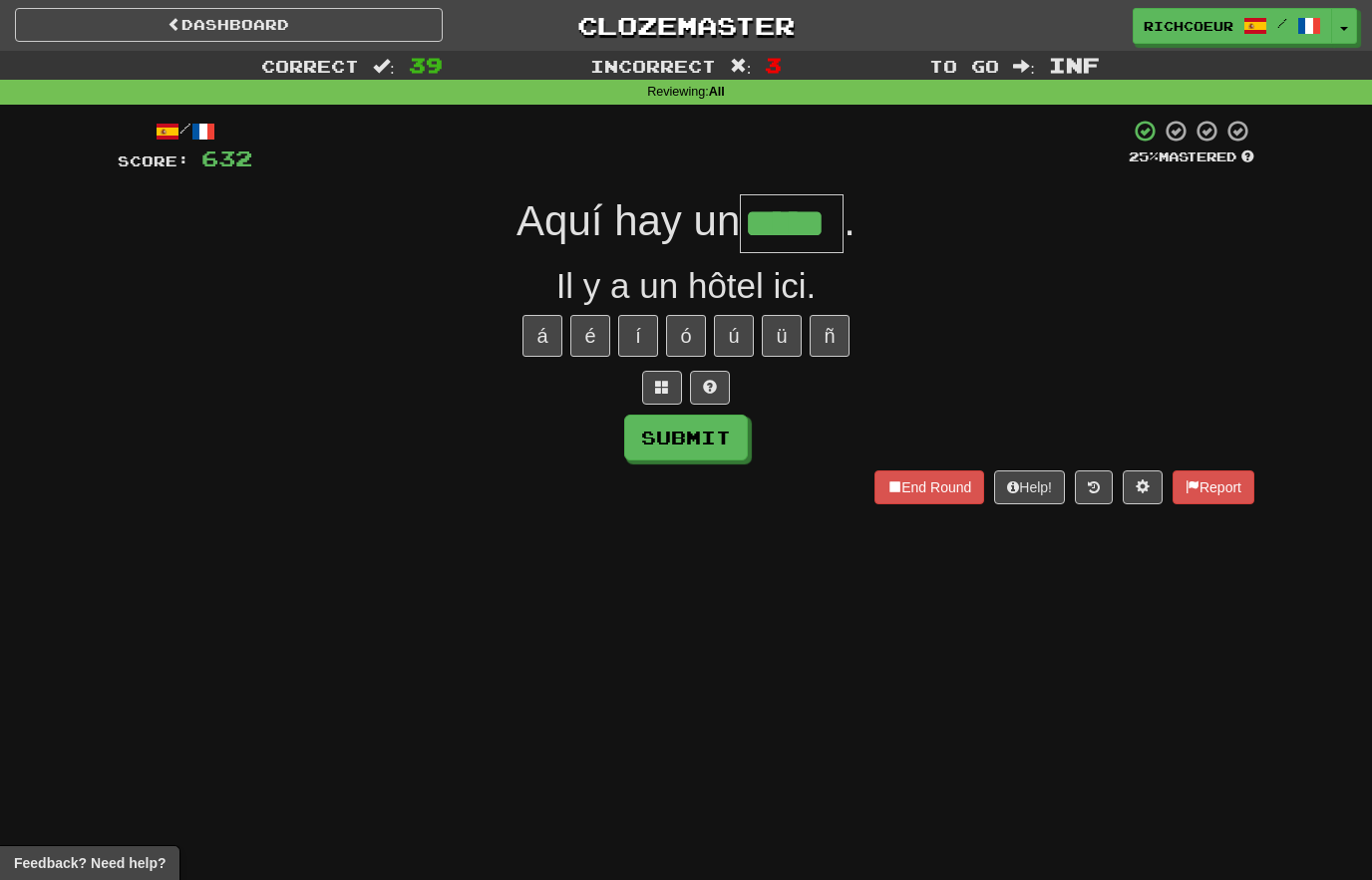 type on "*****" 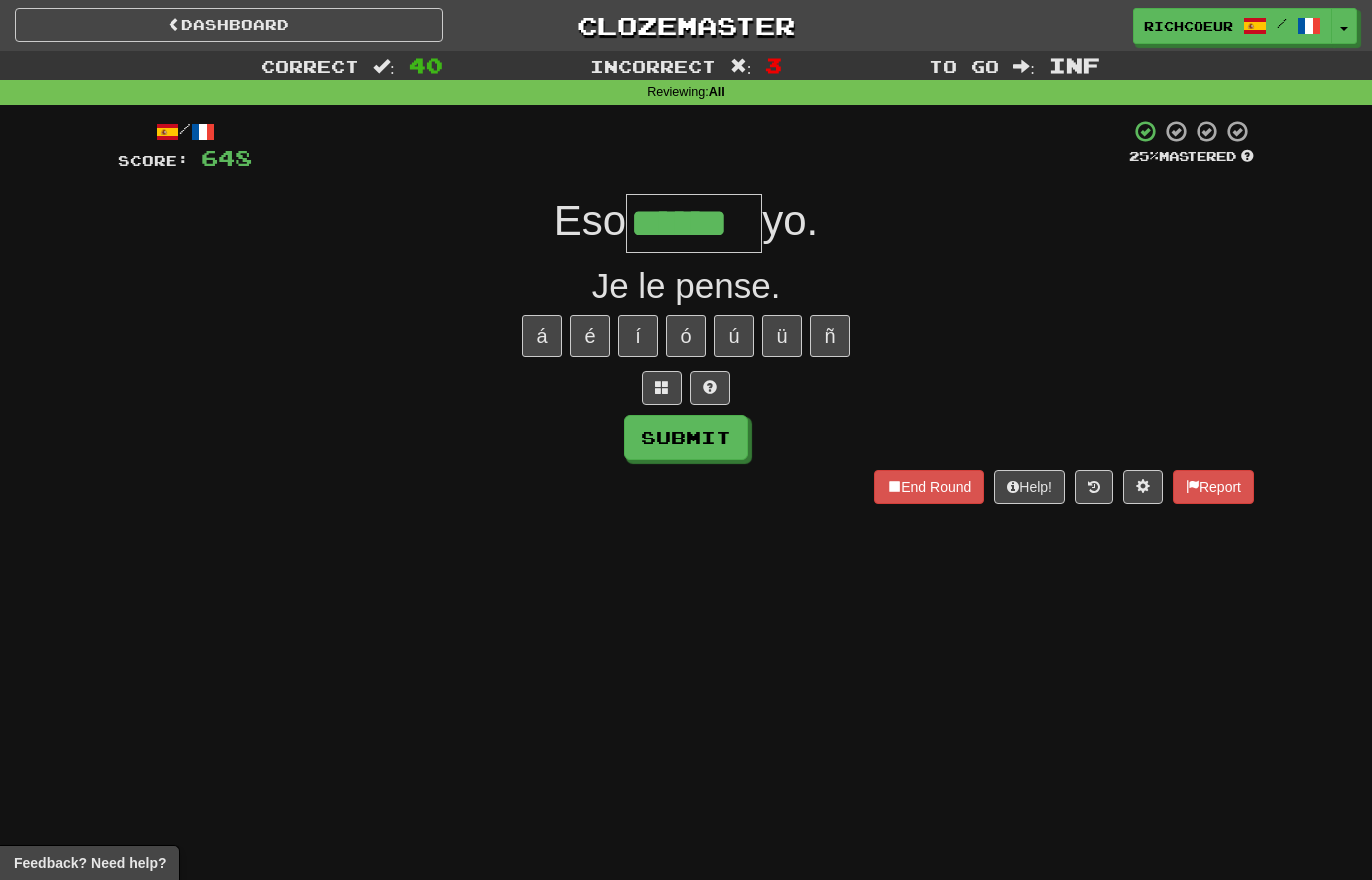 type on "******" 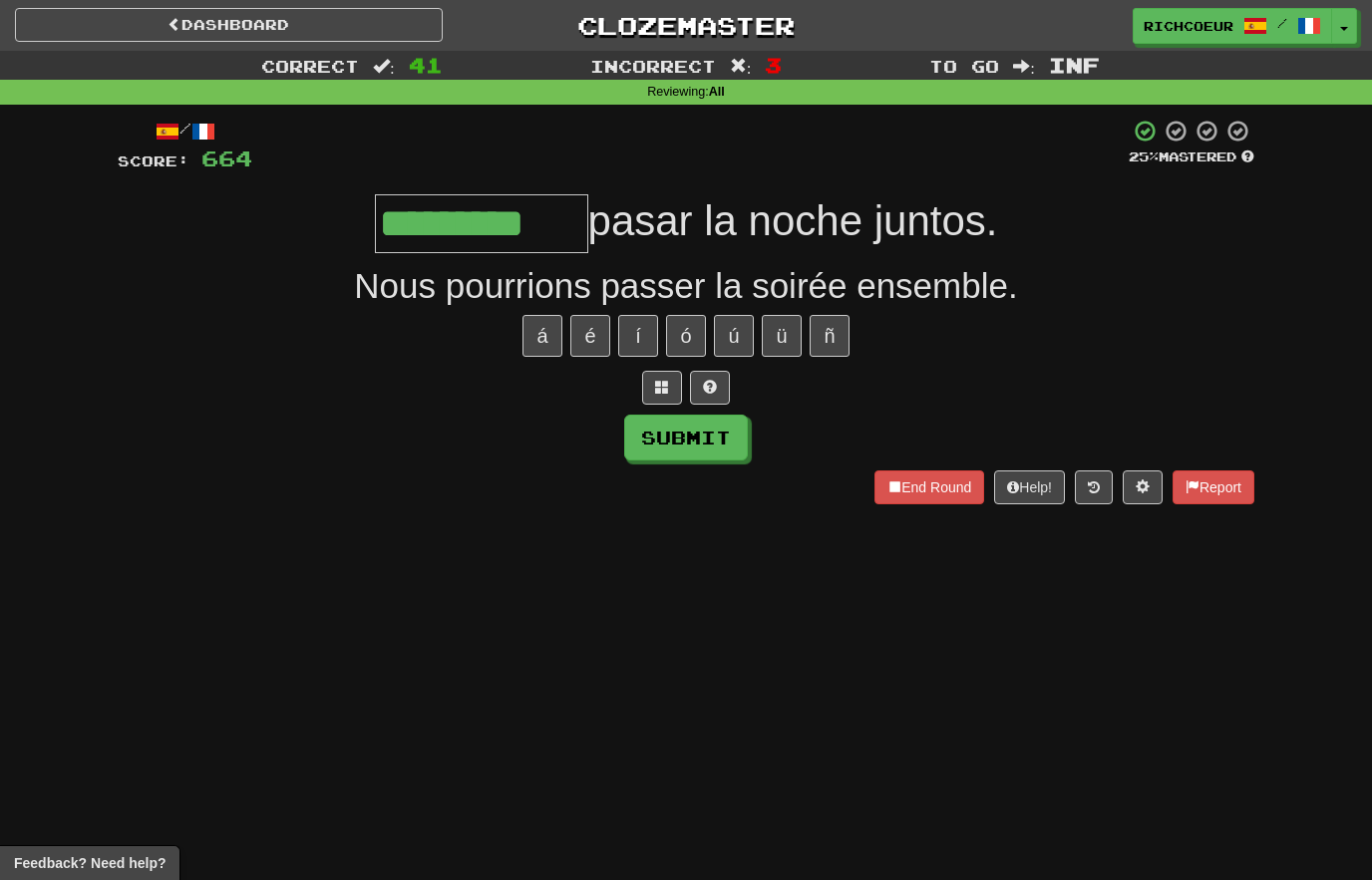 type on "*********" 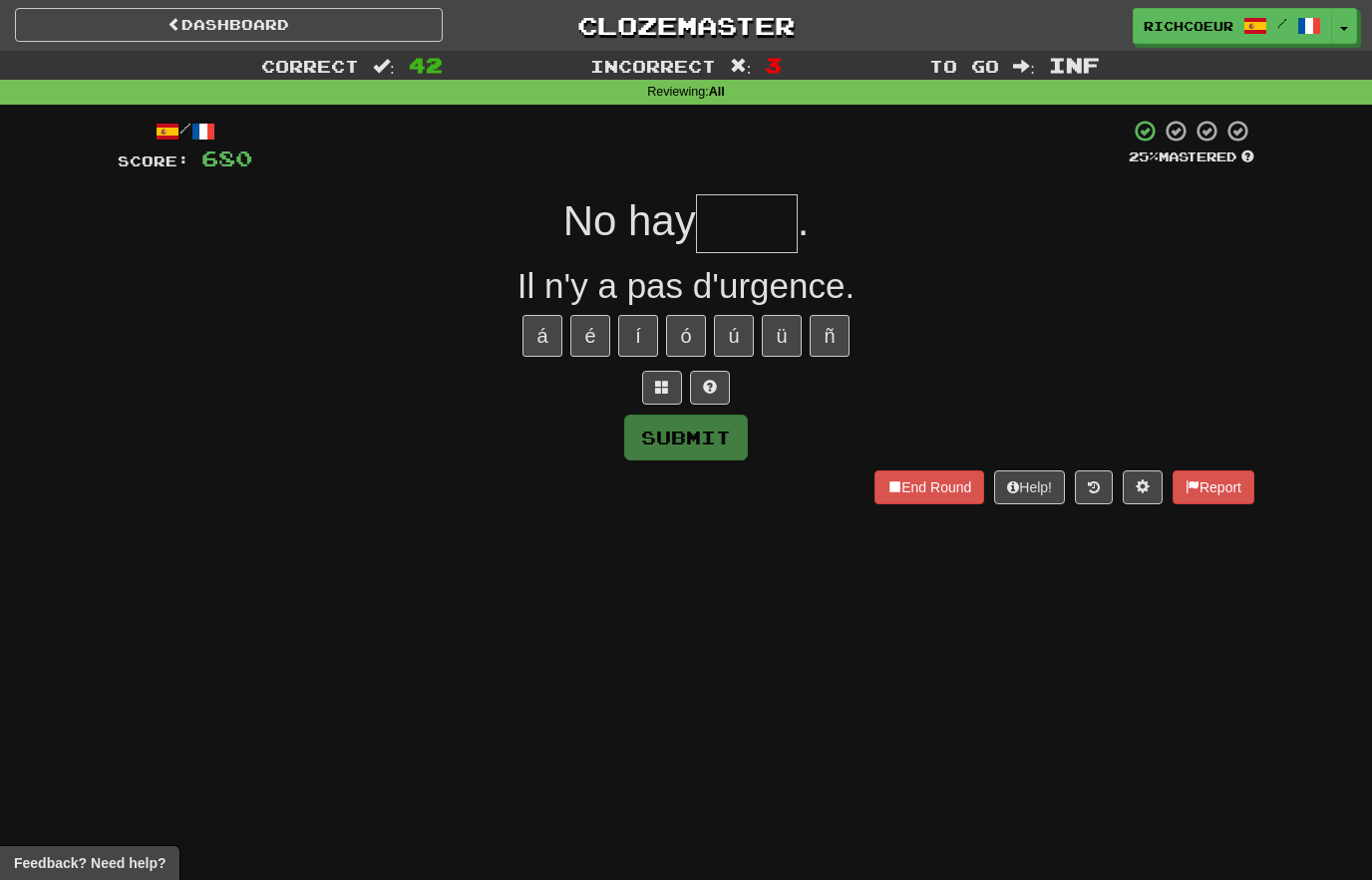 type on "*****" 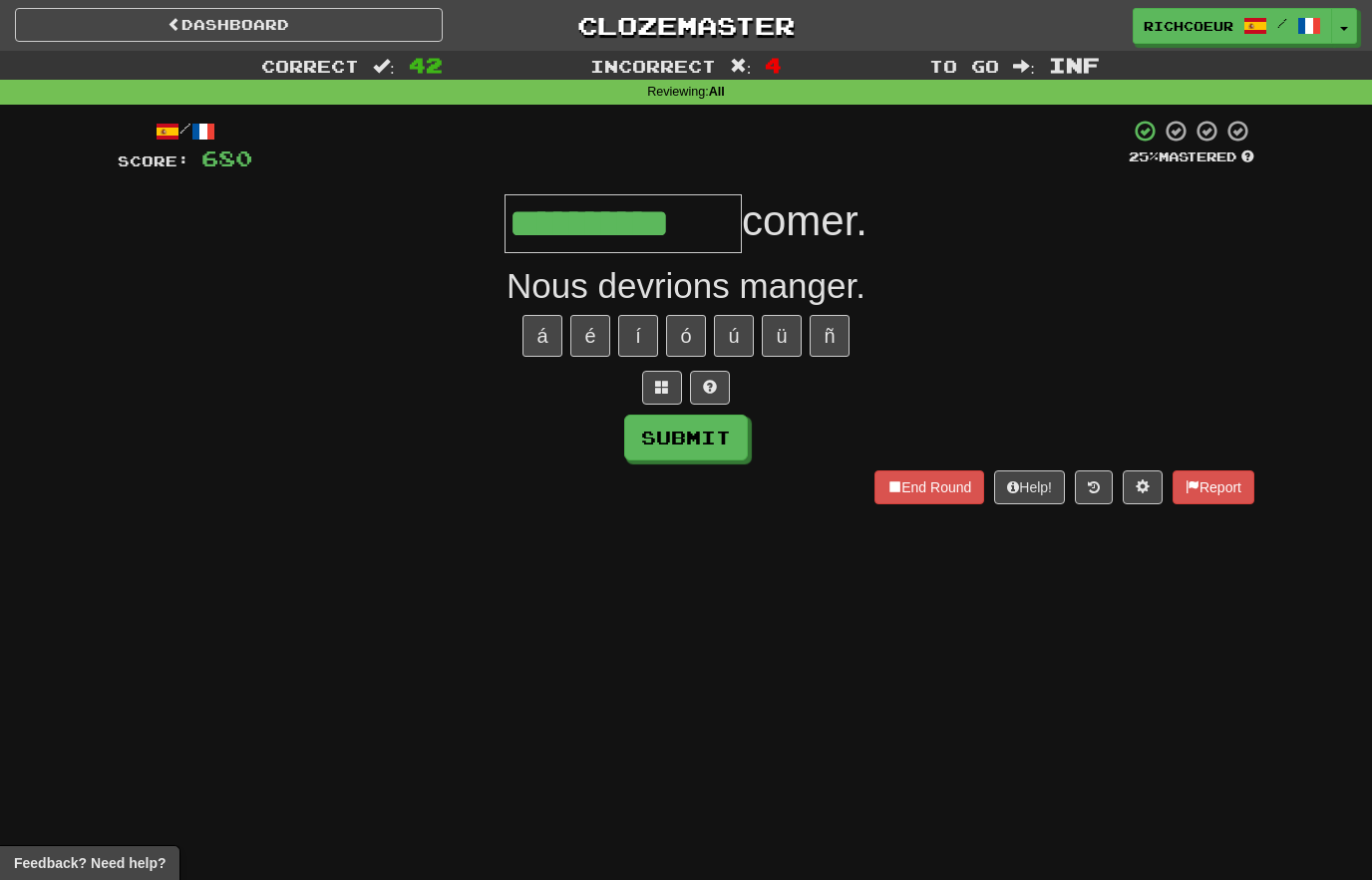 type on "**********" 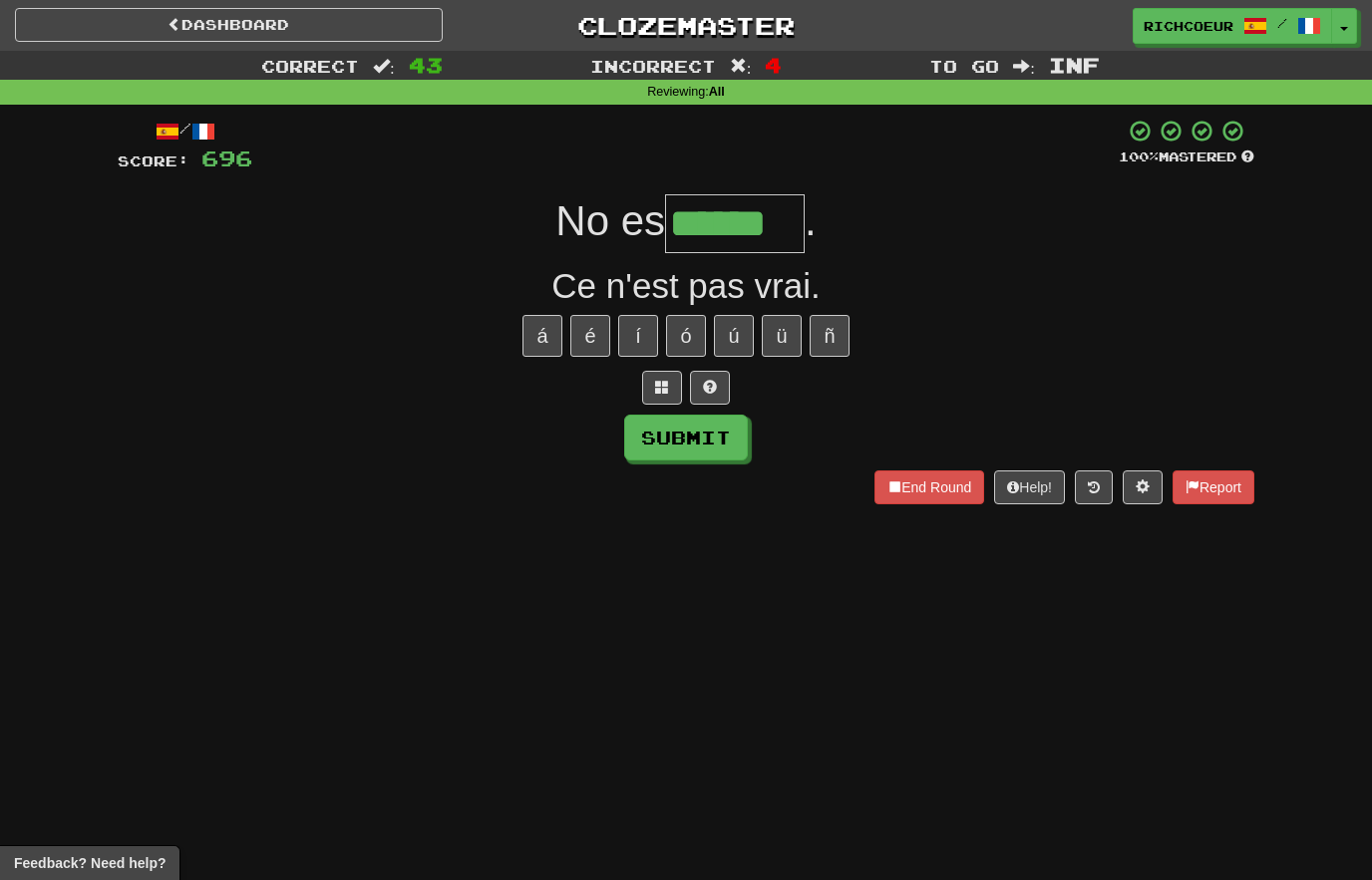 type on "******" 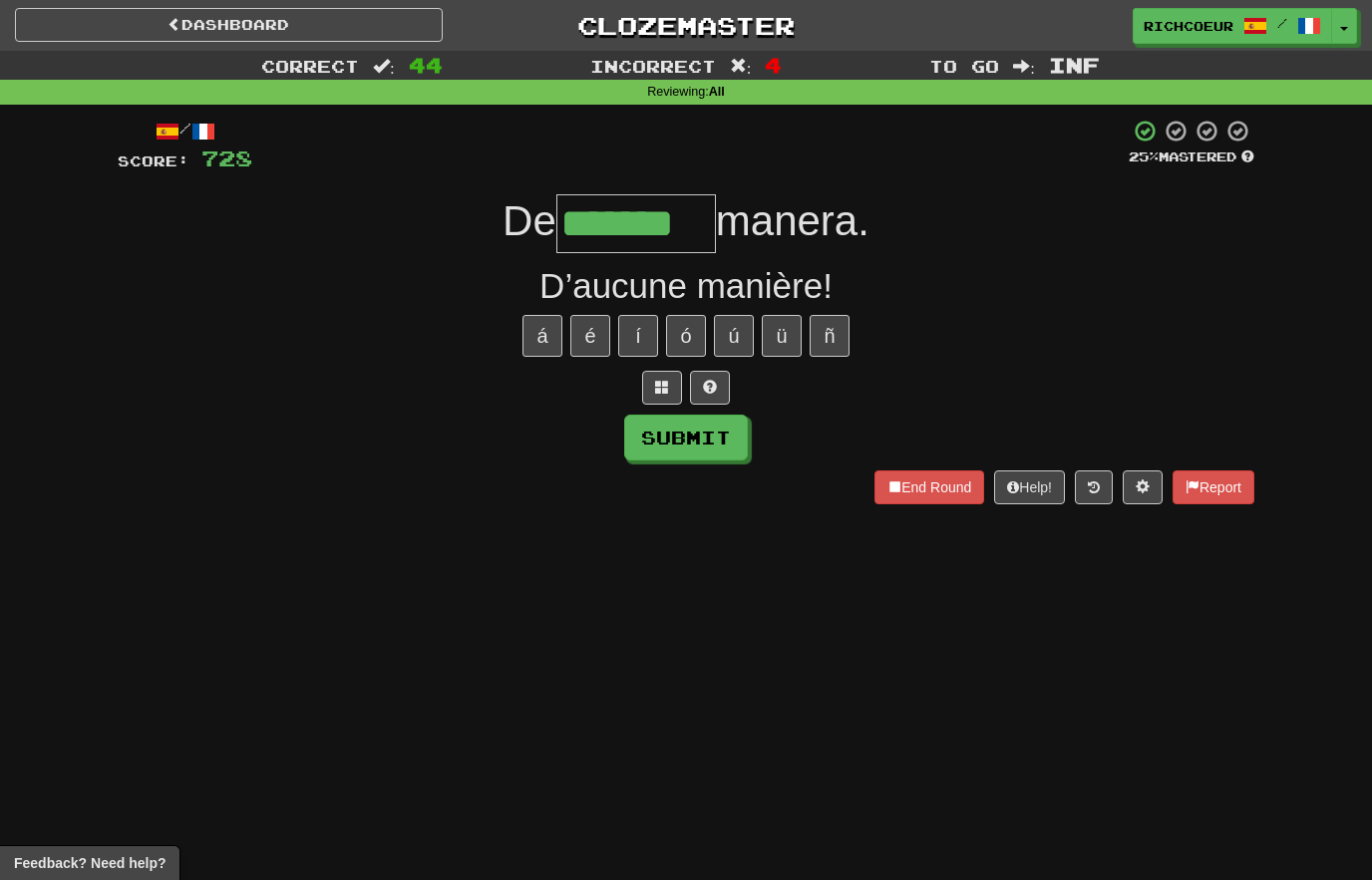 type on "*******" 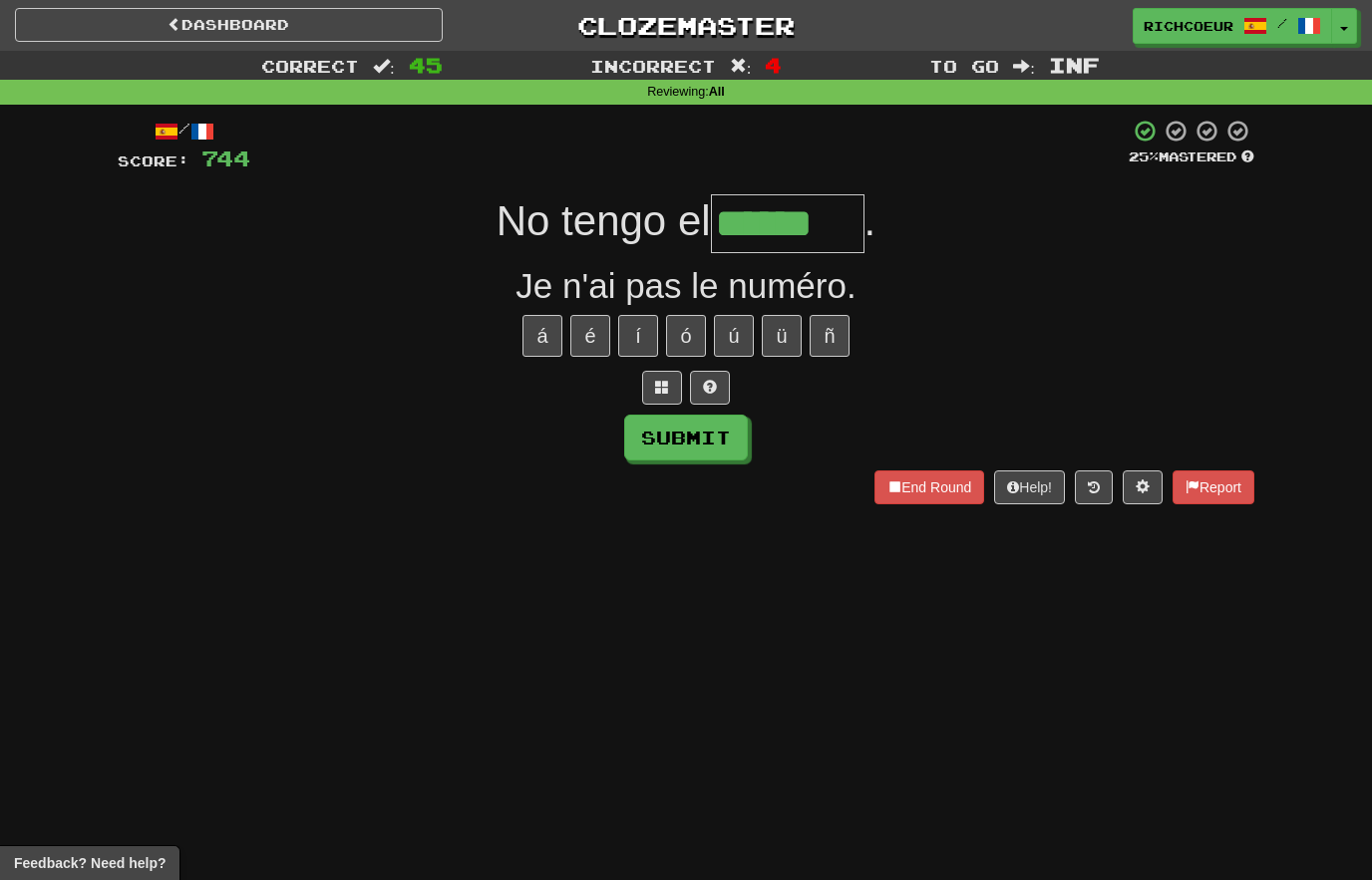 type on "******" 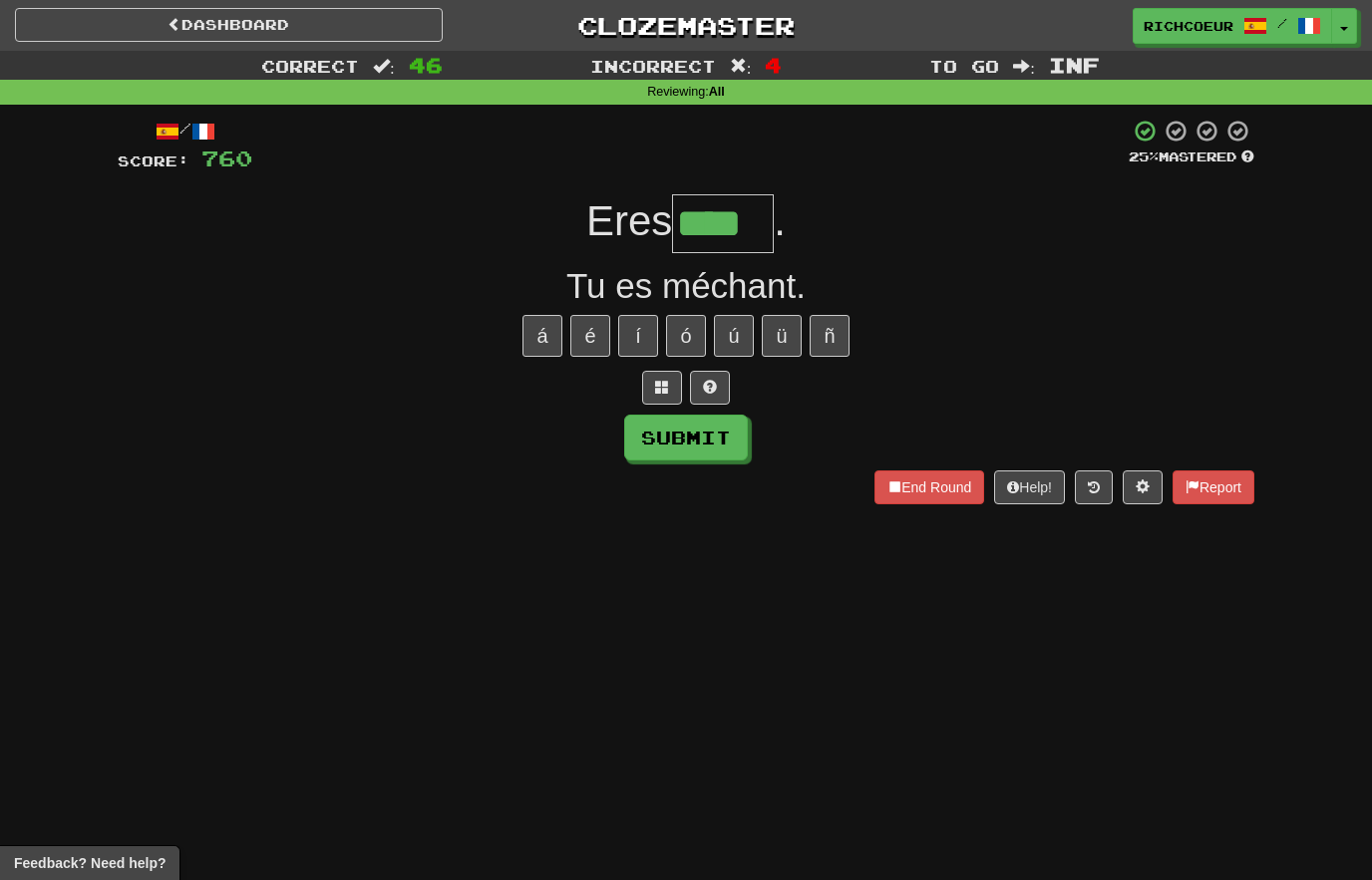type on "****" 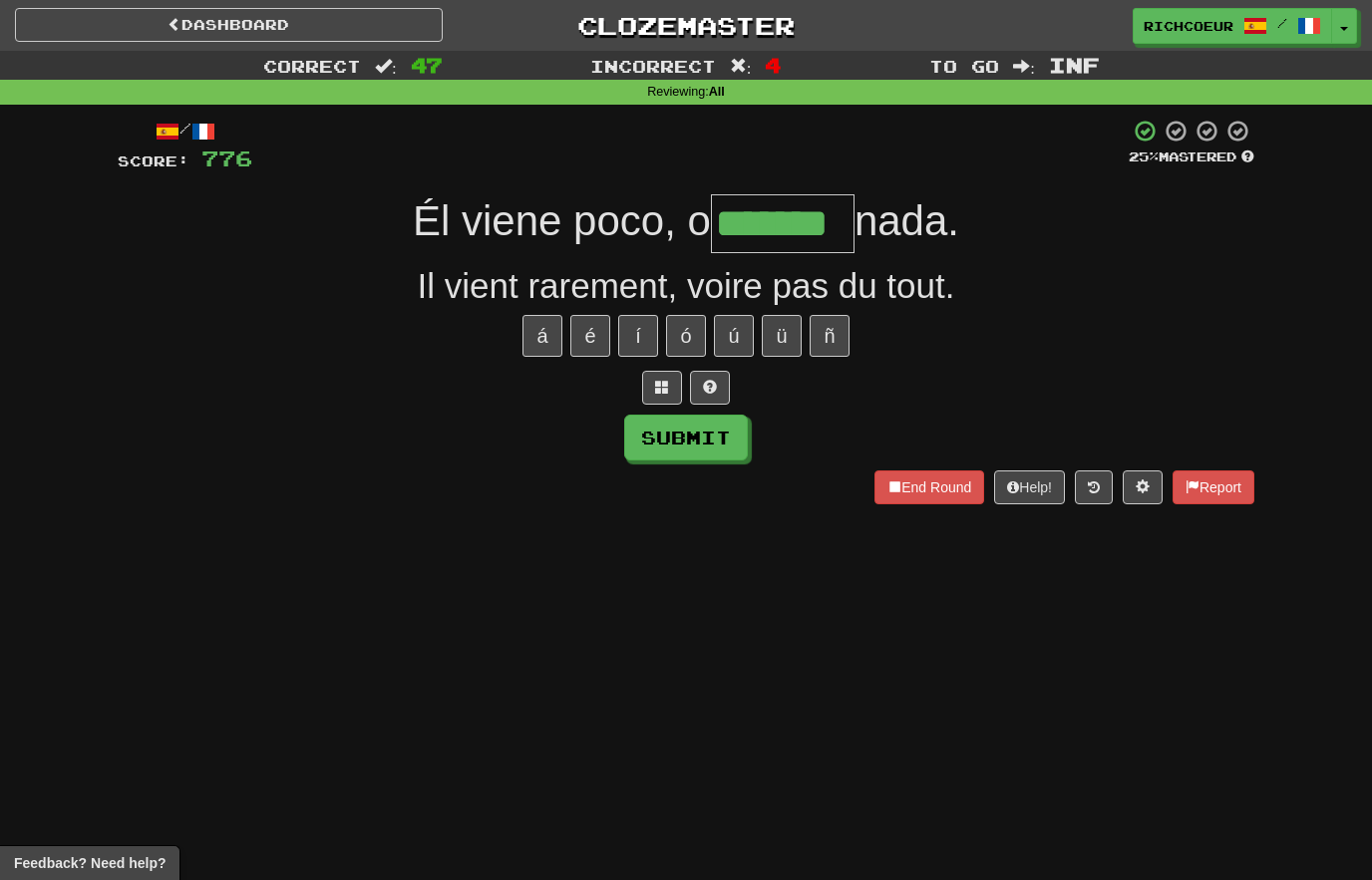 type on "*******" 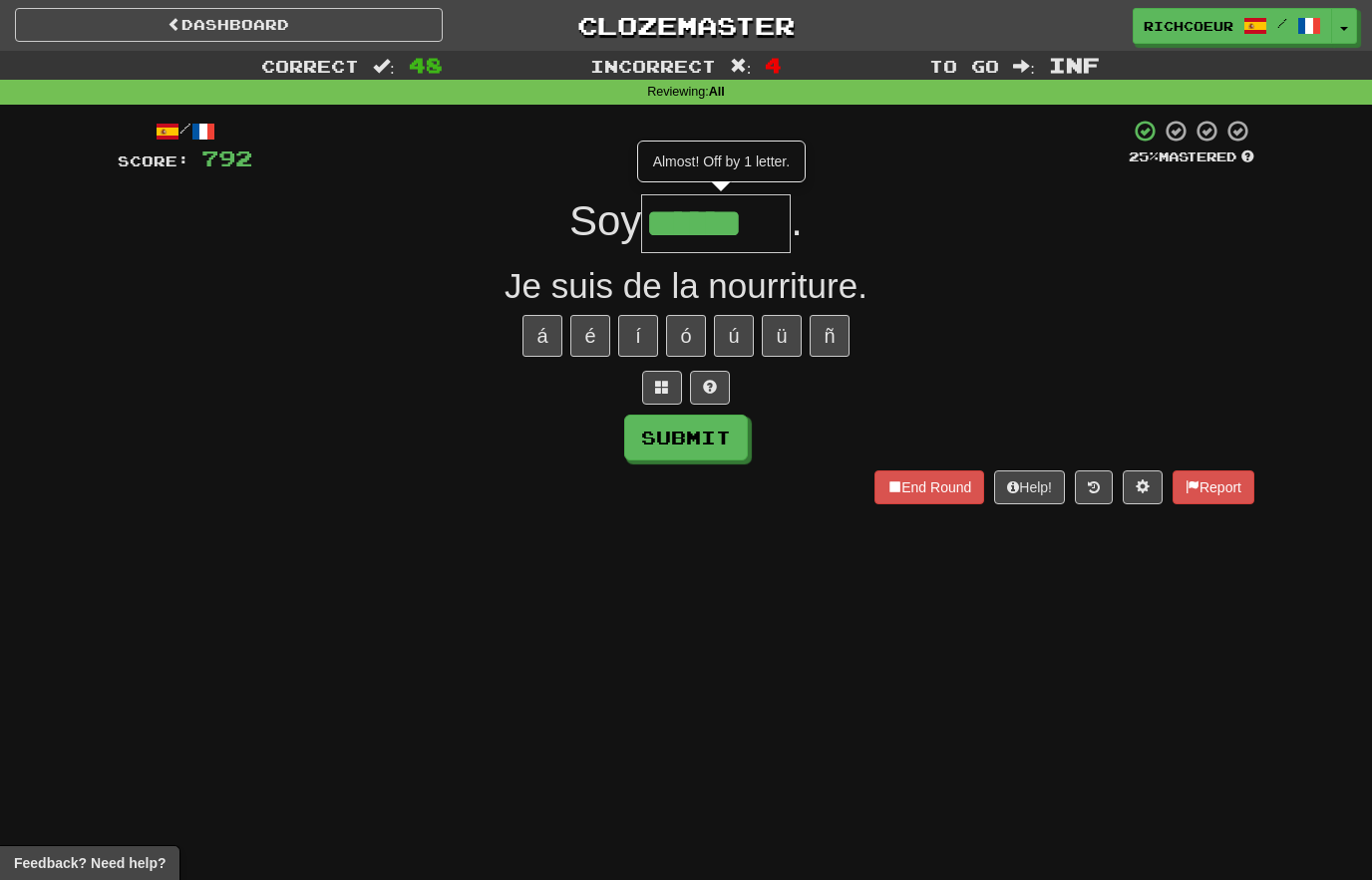 type on "******" 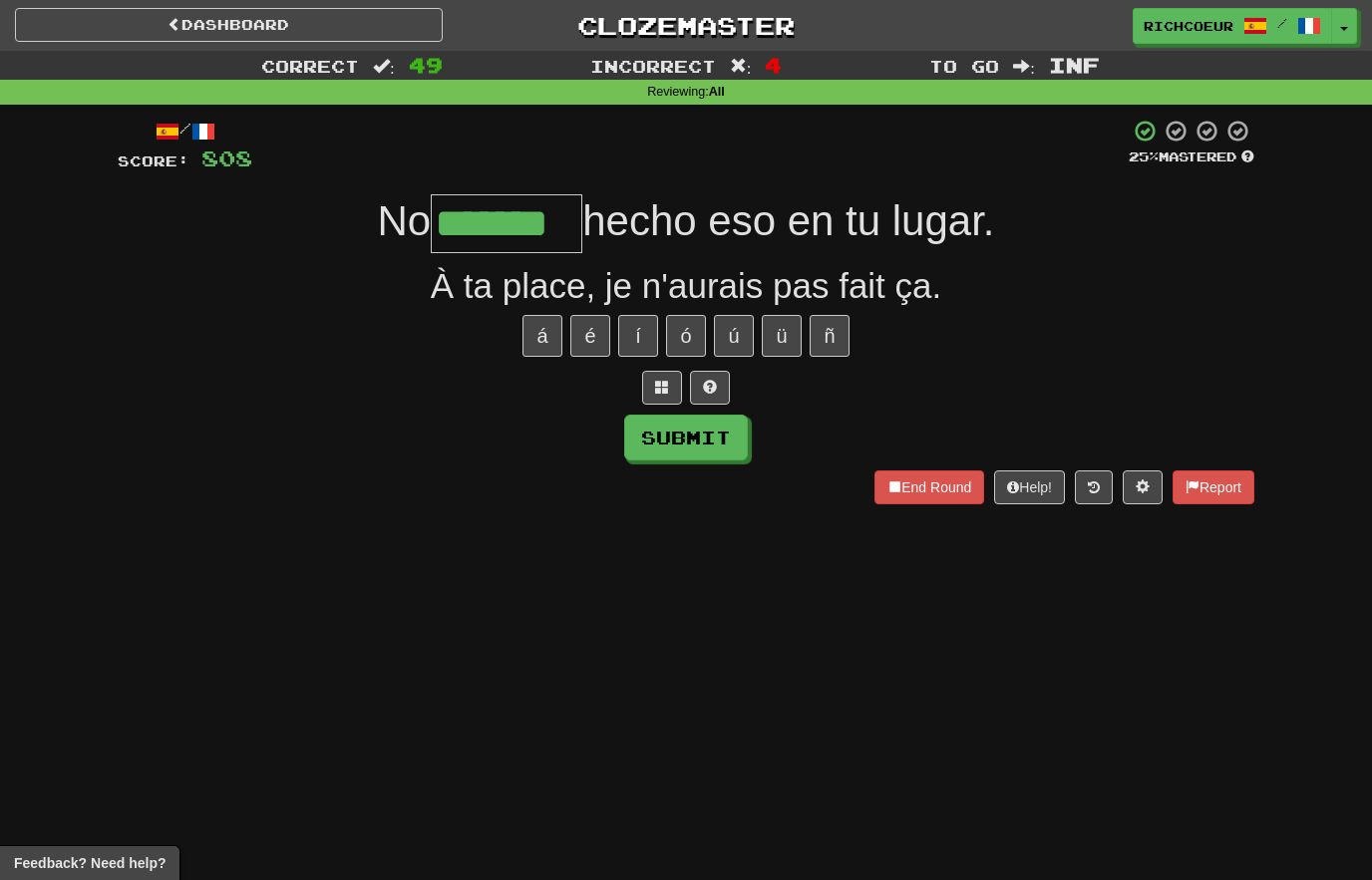 type on "*******" 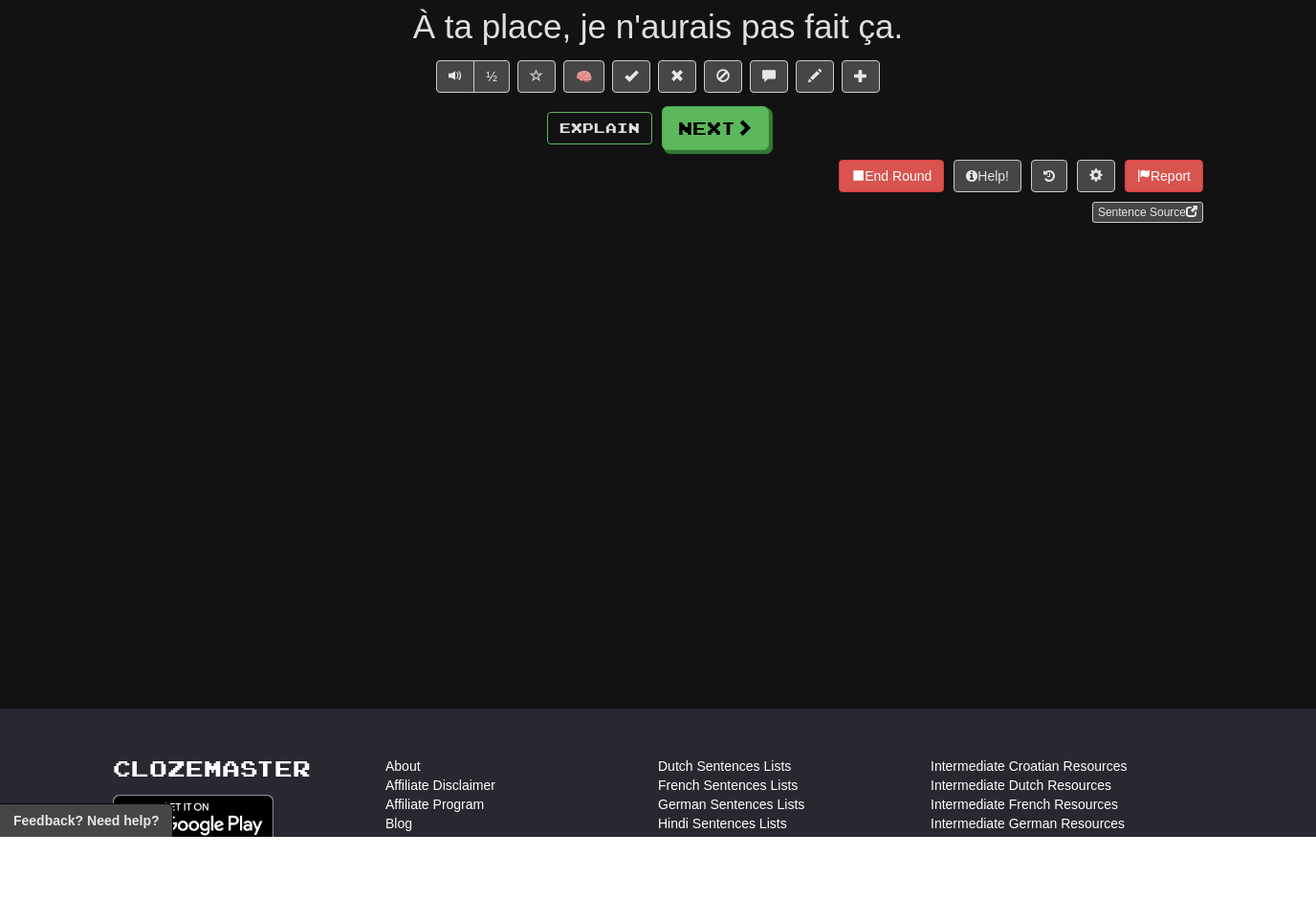 scroll, scrollTop: 186, scrollLeft: 0, axis: vertical 